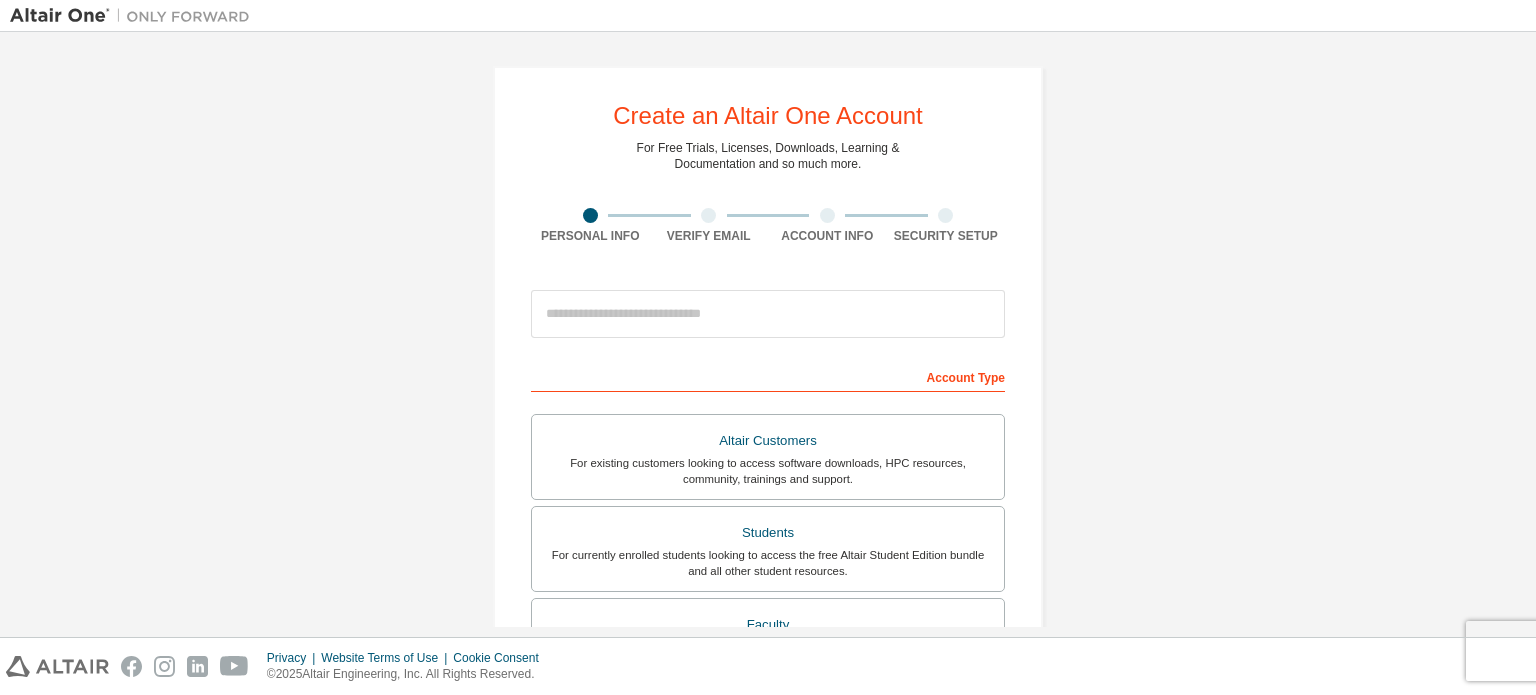 scroll, scrollTop: 0, scrollLeft: 0, axis: both 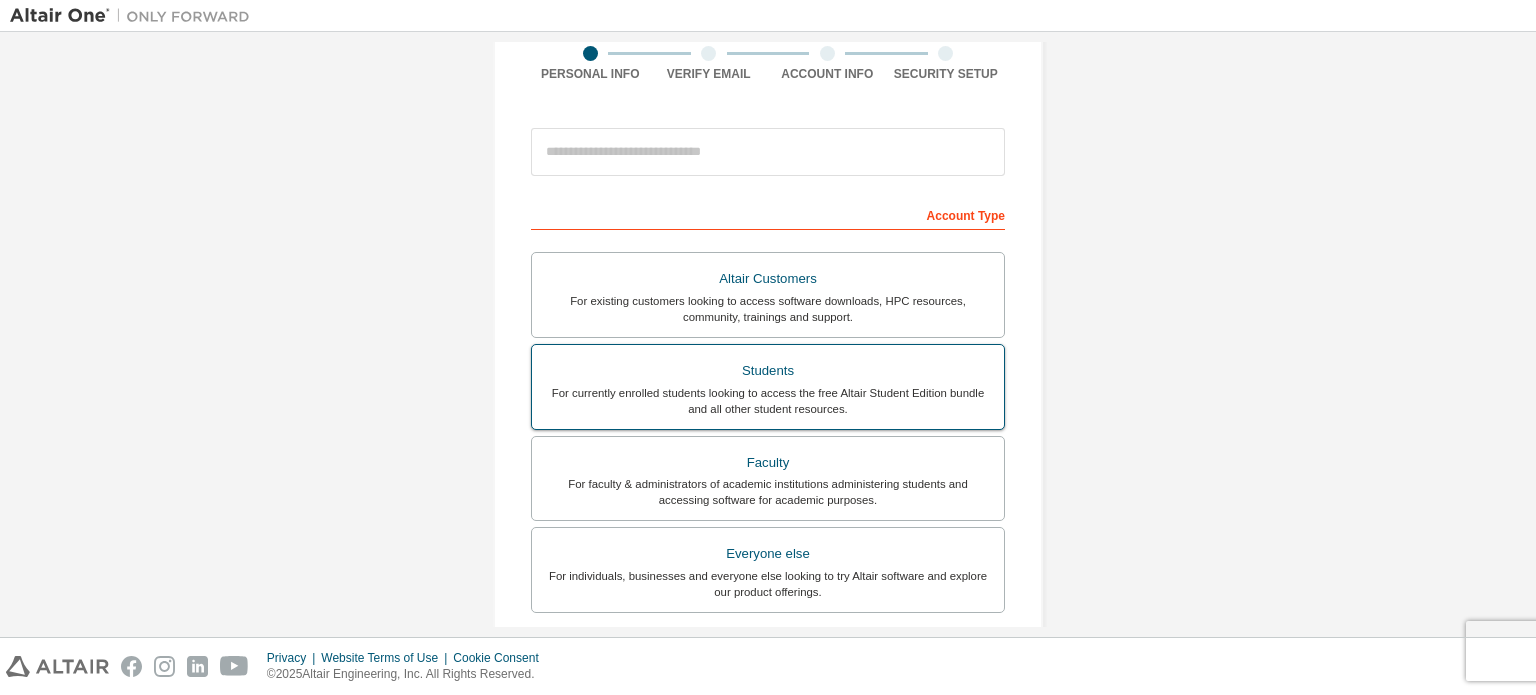 click on "For currently enrolled students looking to access the free Altair Student Edition bundle and all other student resources." at bounding box center [768, 401] 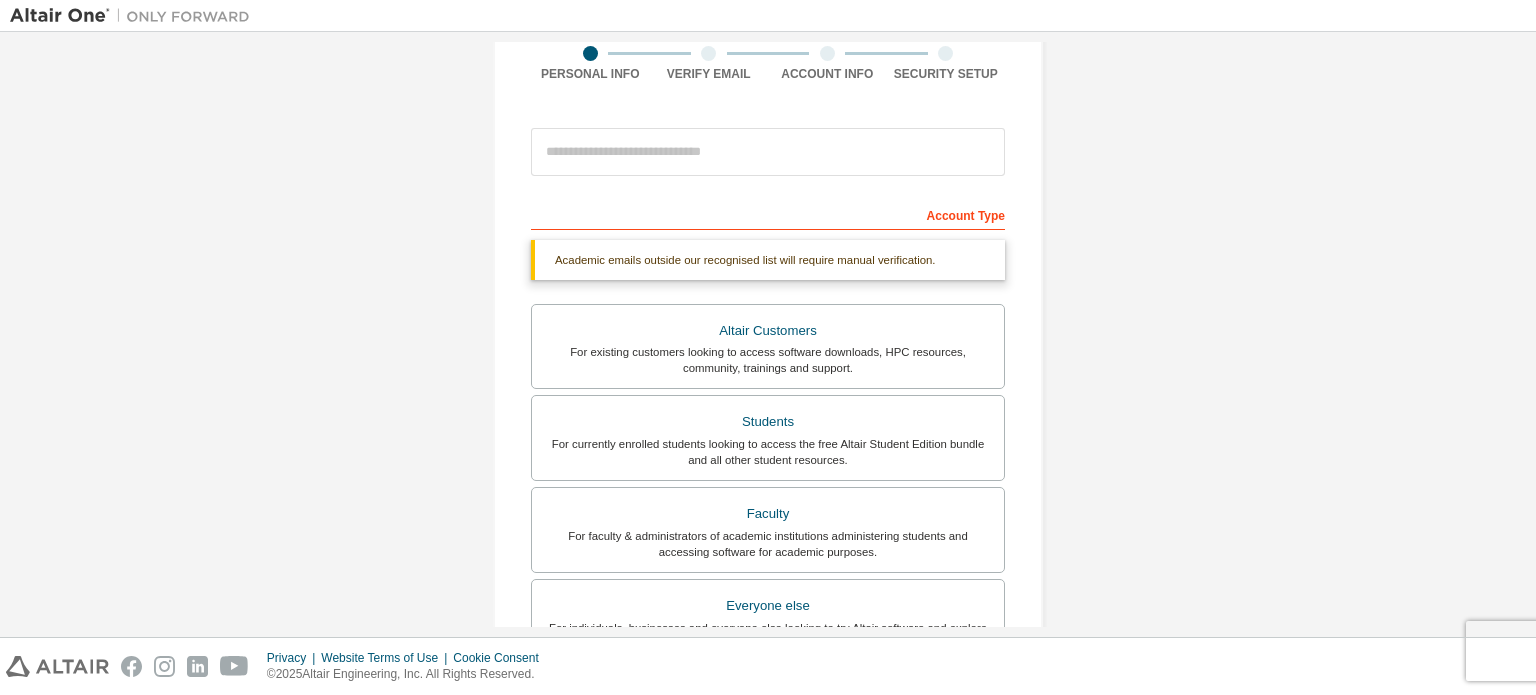 click on "Account Type" at bounding box center (768, 214) 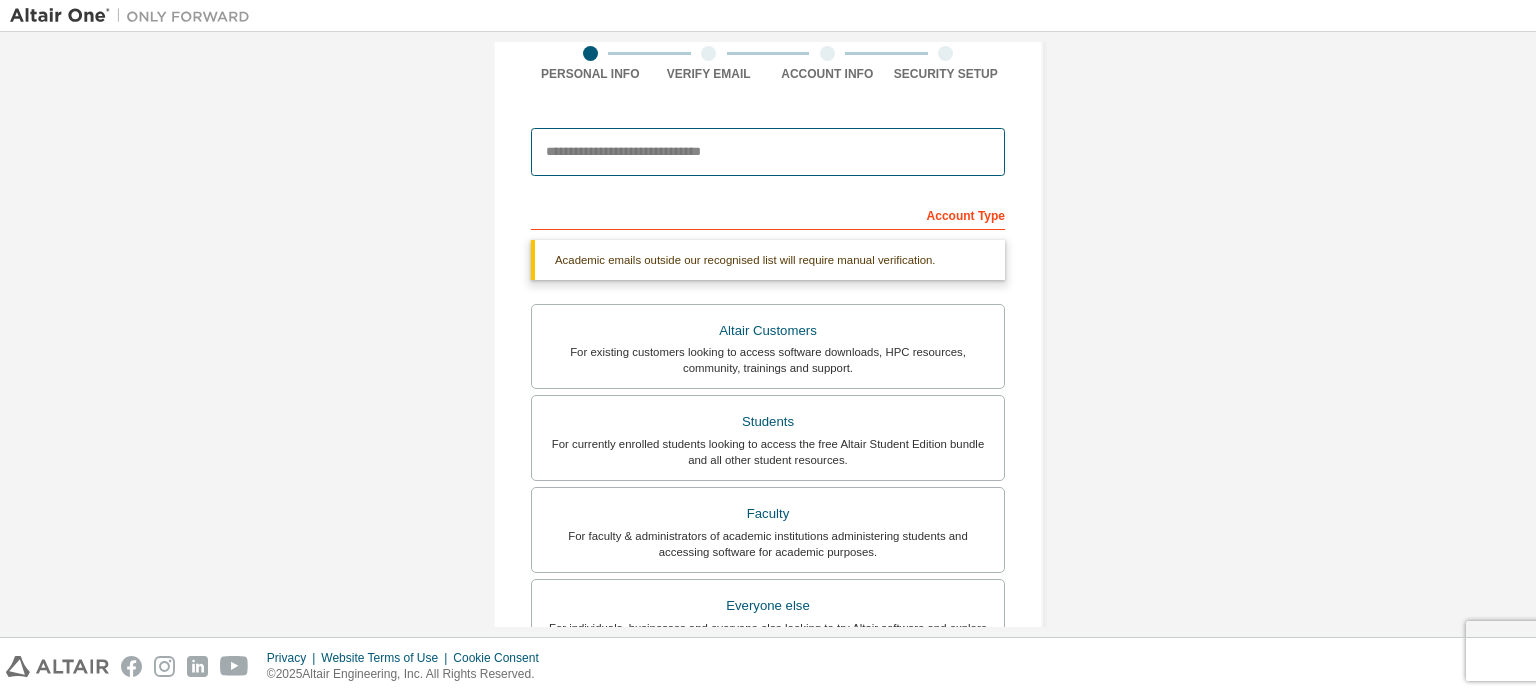 click at bounding box center [768, 152] 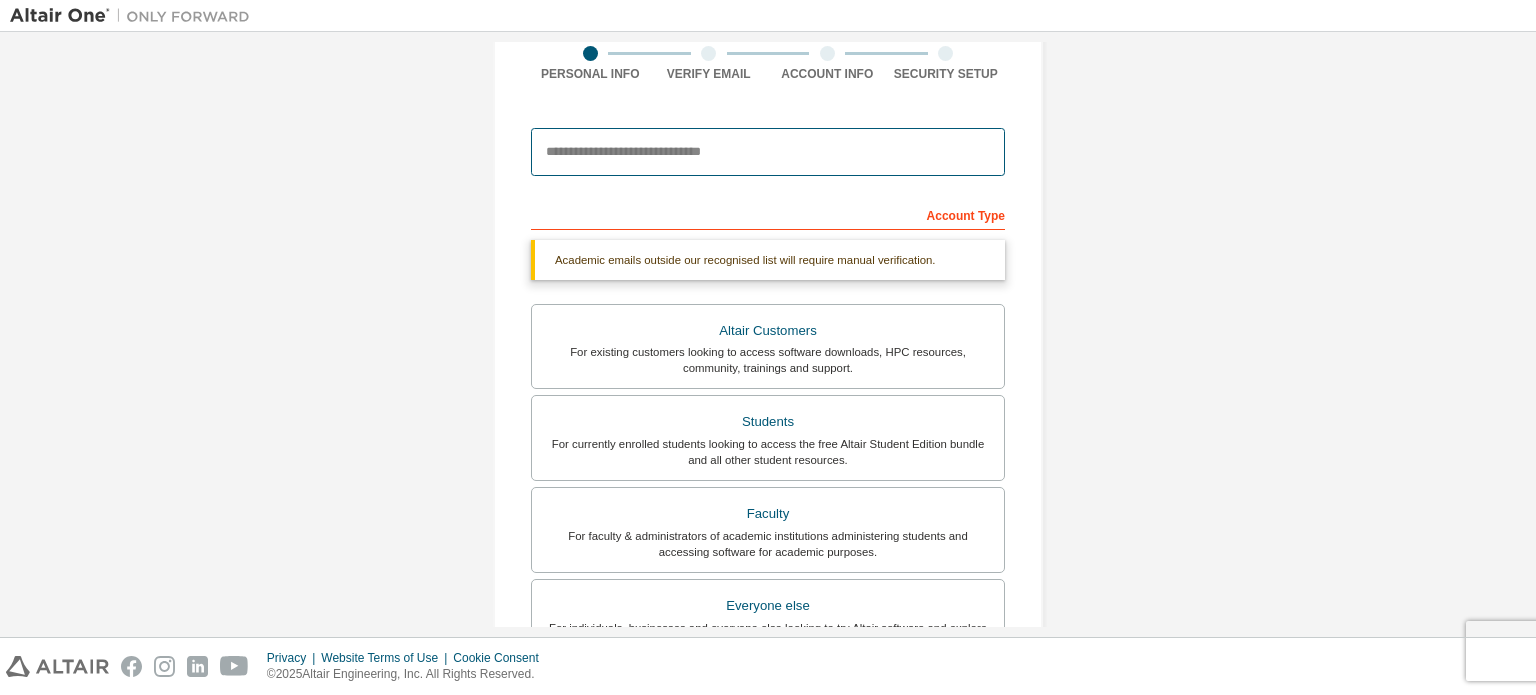 type on "**********" 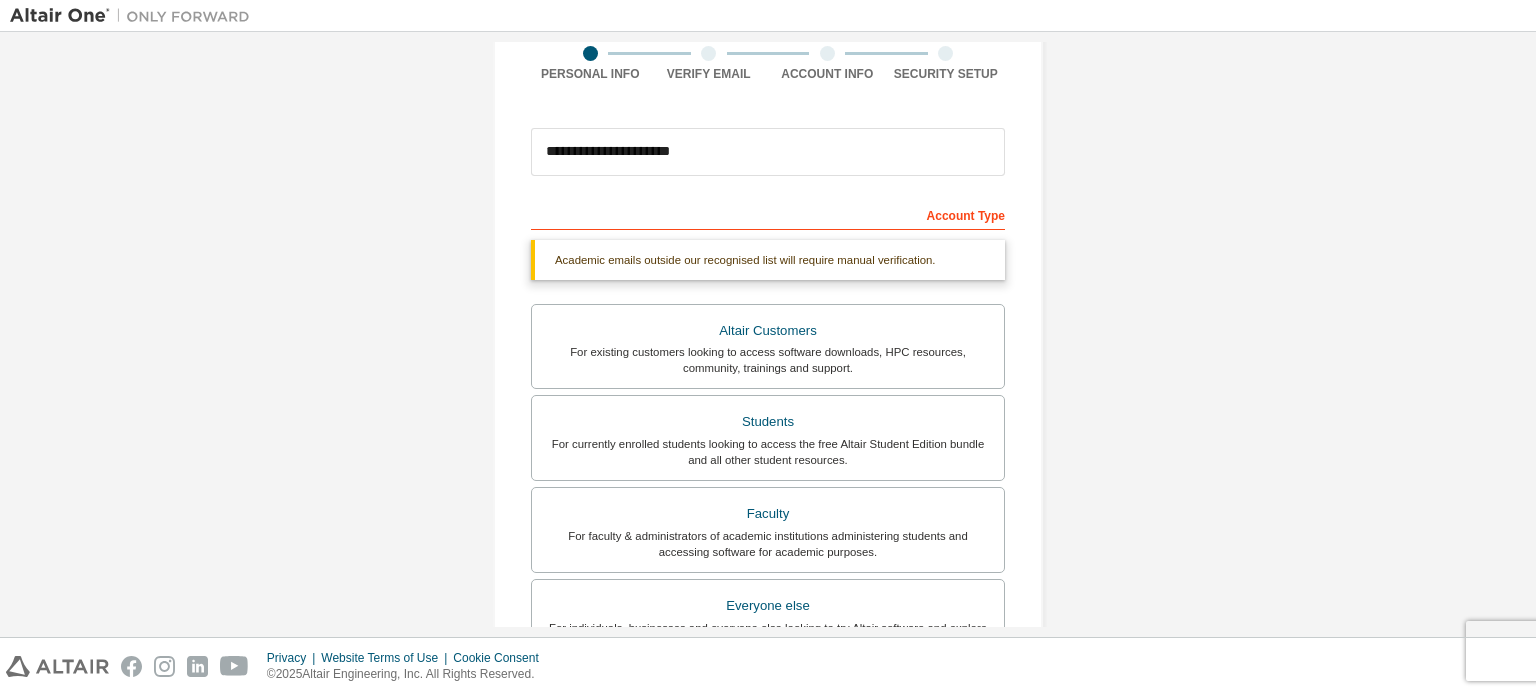 type on "*******" 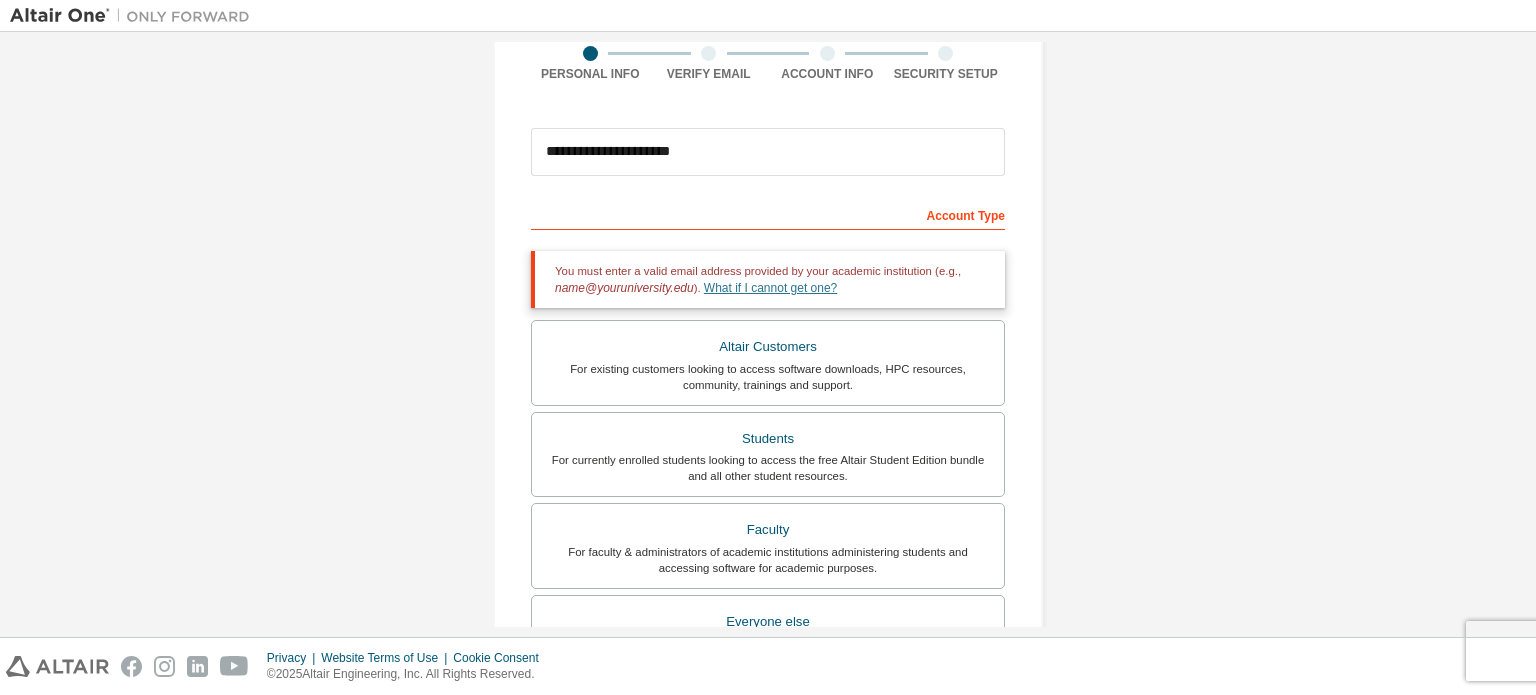 click on "What if I cannot get one?" at bounding box center [770, 288] 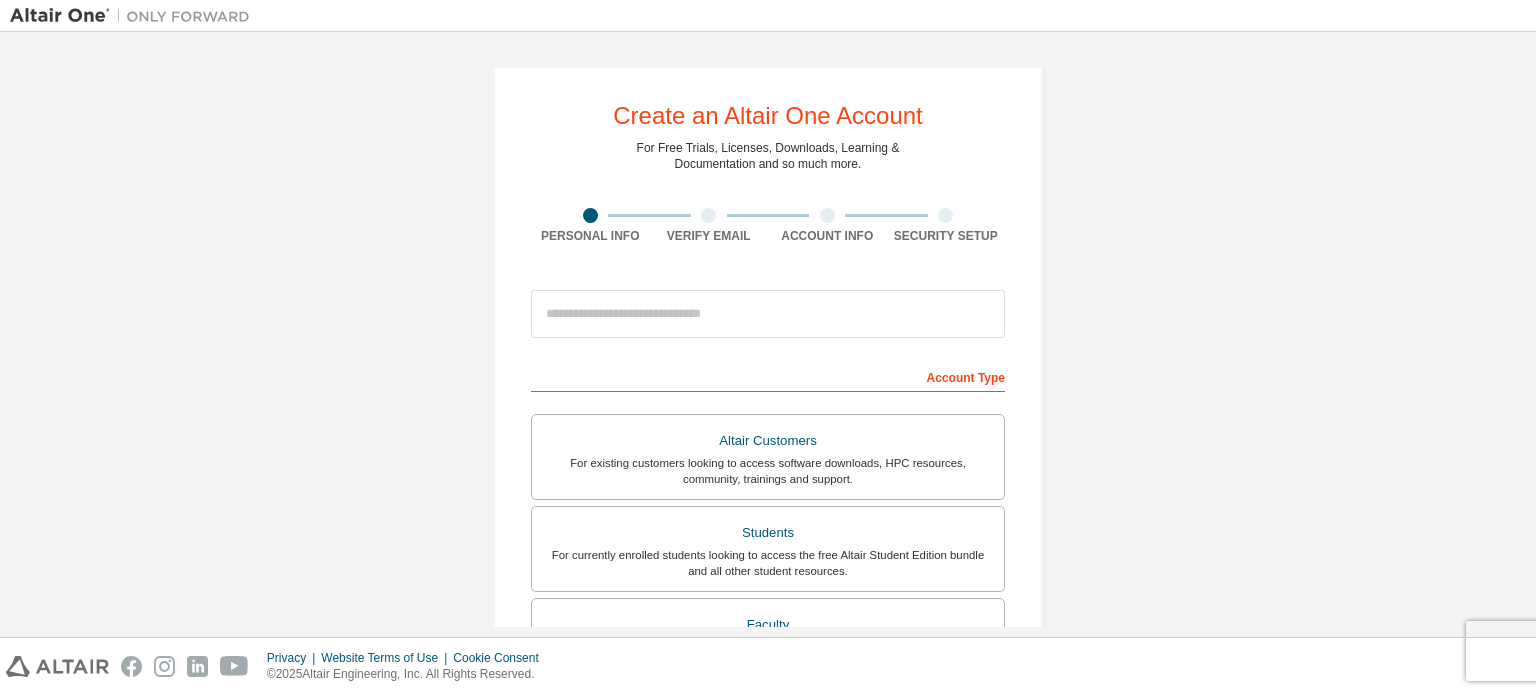 scroll, scrollTop: 0, scrollLeft: 0, axis: both 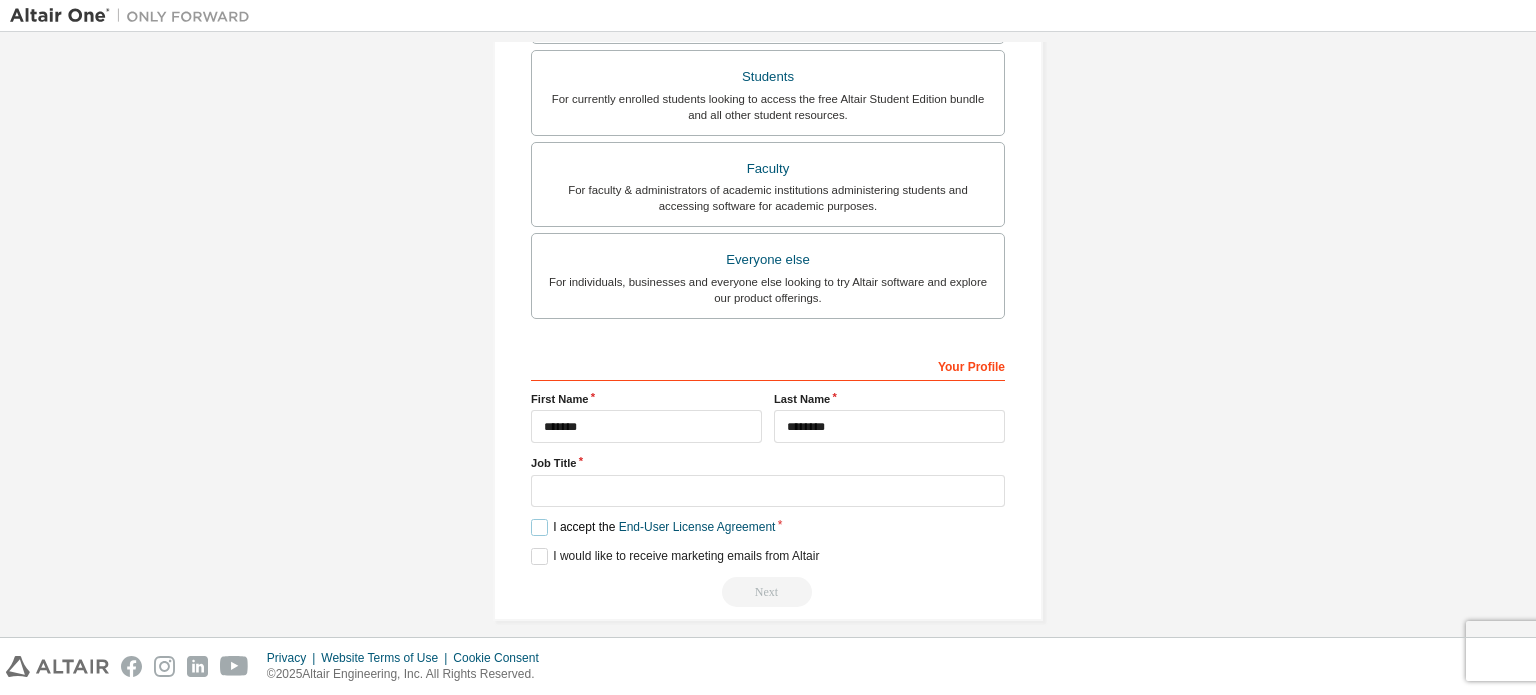 click on "I accept the    End-User License Agreement" at bounding box center (653, 527) 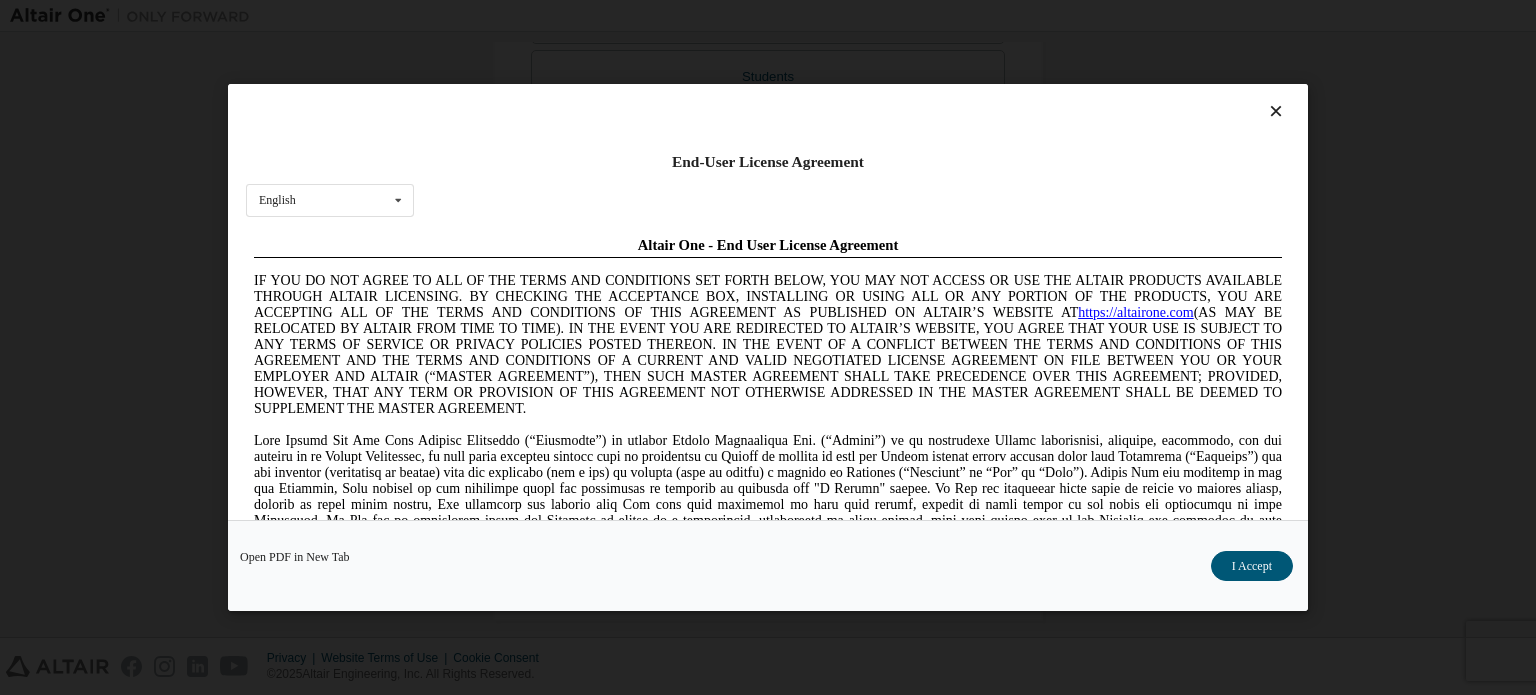 scroll, scrollTop: 0, scrollLeft: 0, axis: both 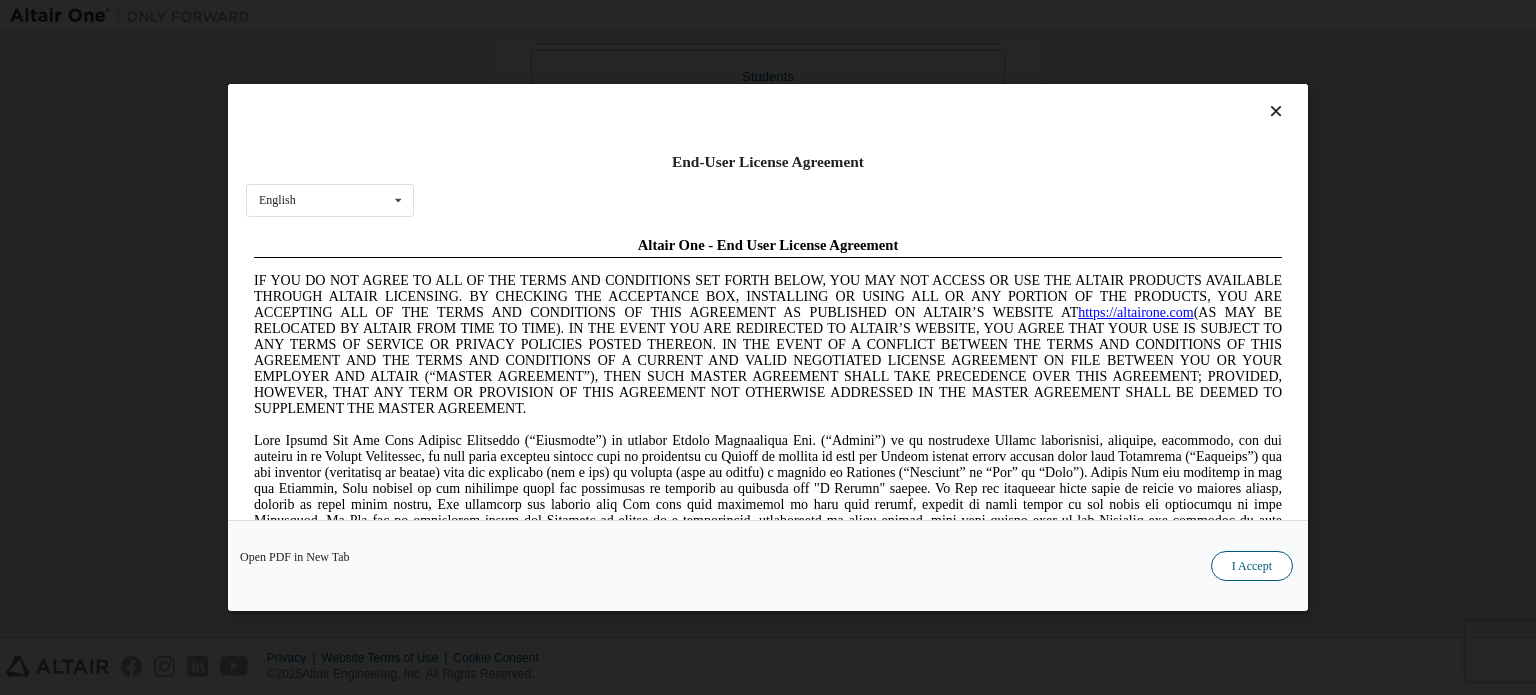 click on "I Accept" at bounding box center (1252, 566) 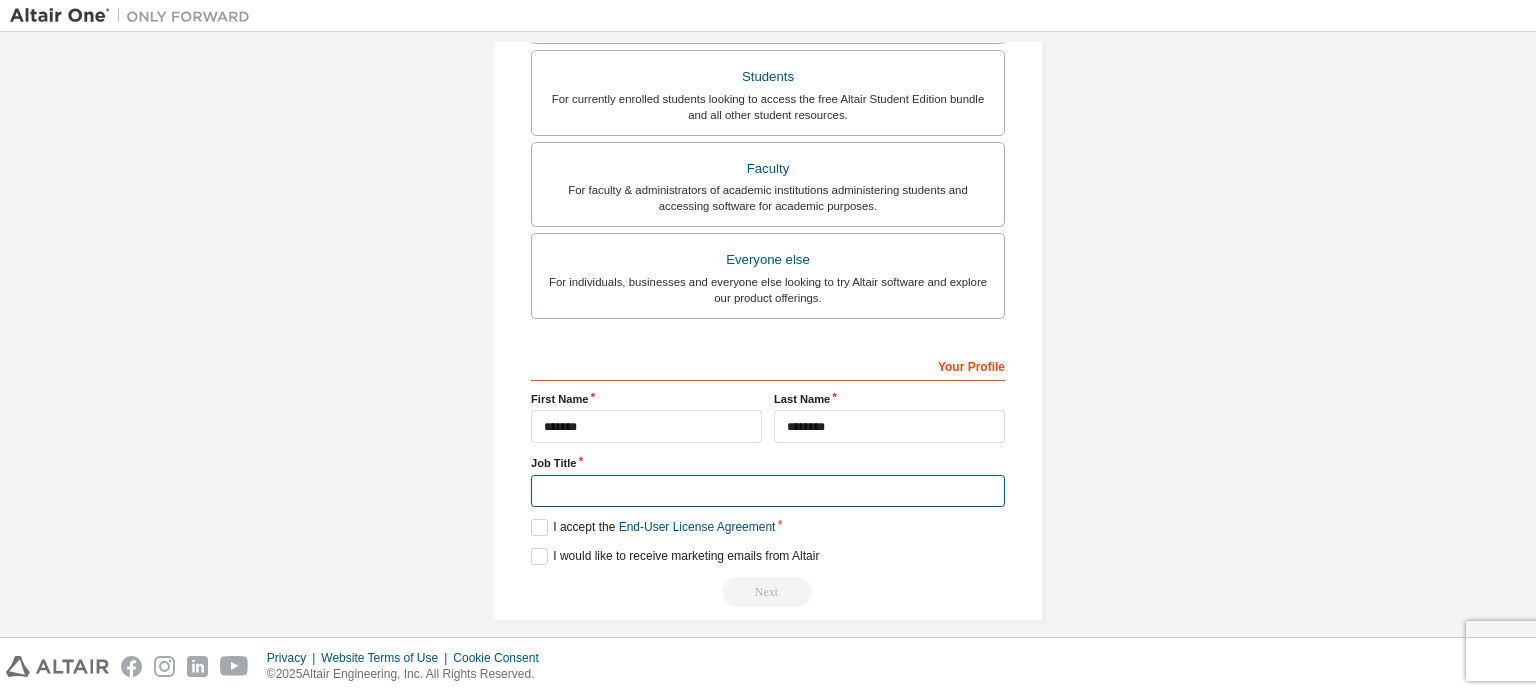 click at bounding box center [768, 491] 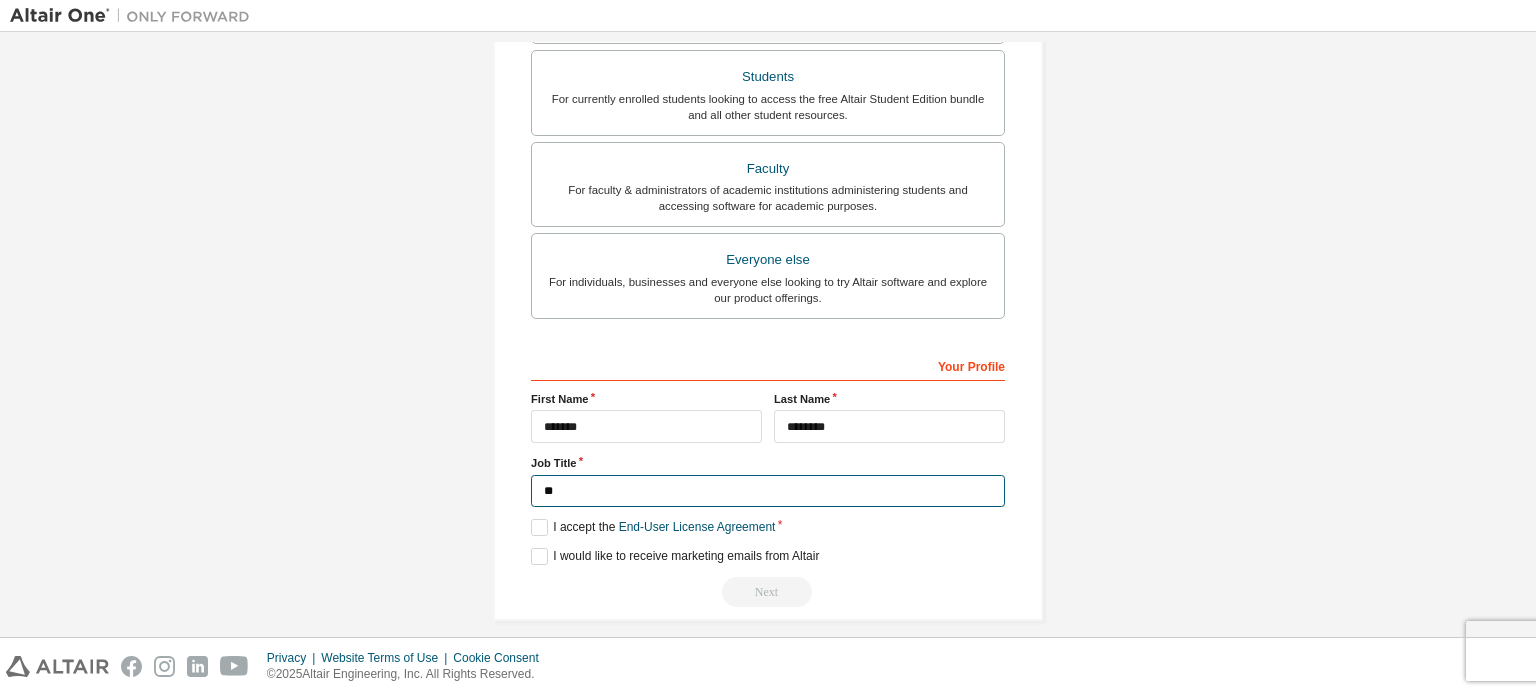 type on "*" 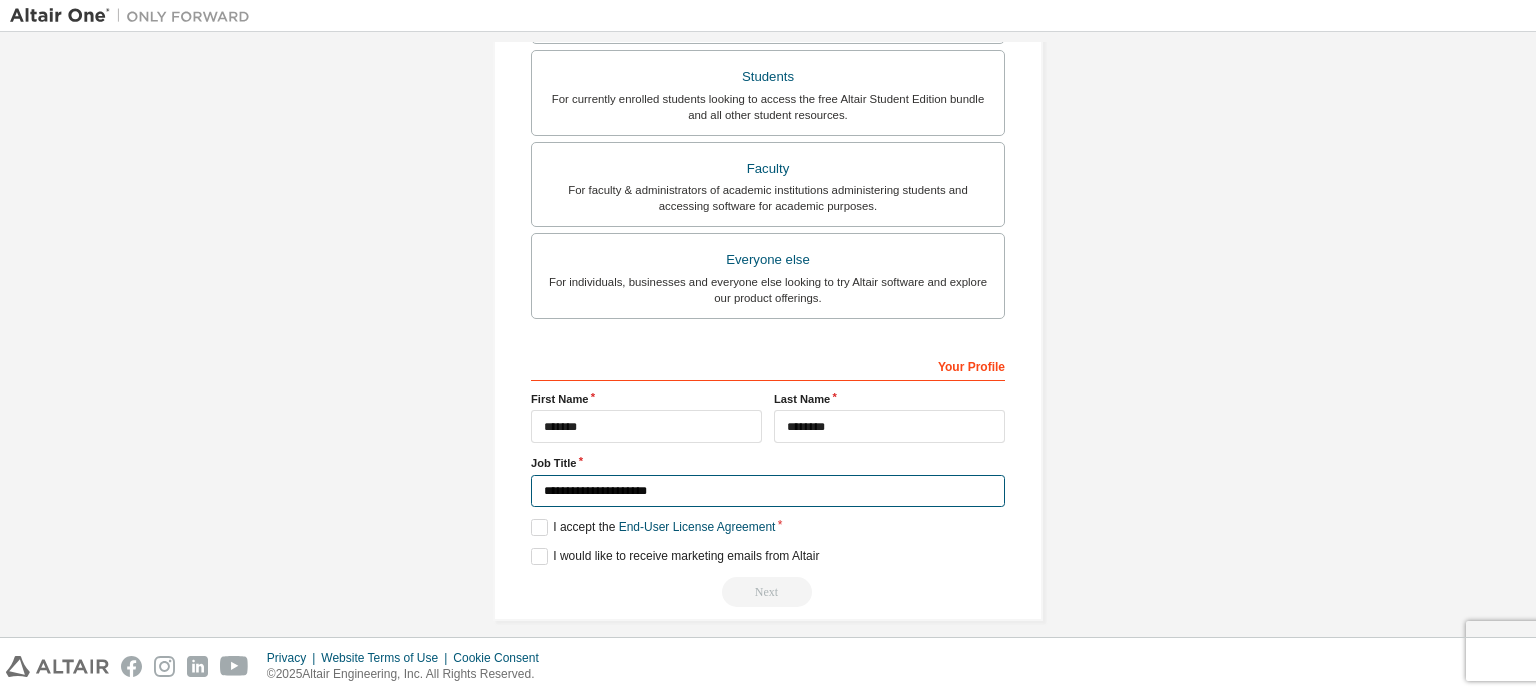 type on "**********" 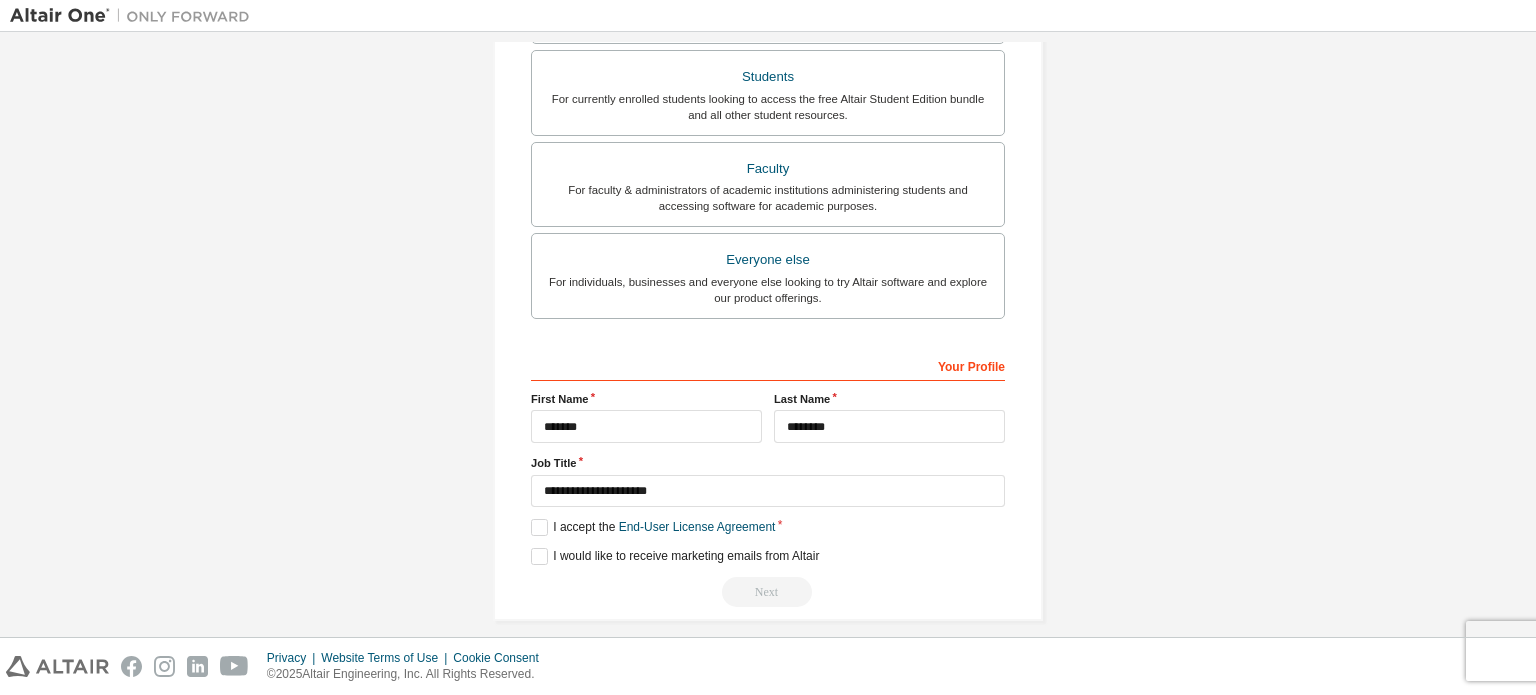 click on "Your Profile" at bounding box center [768, 365] 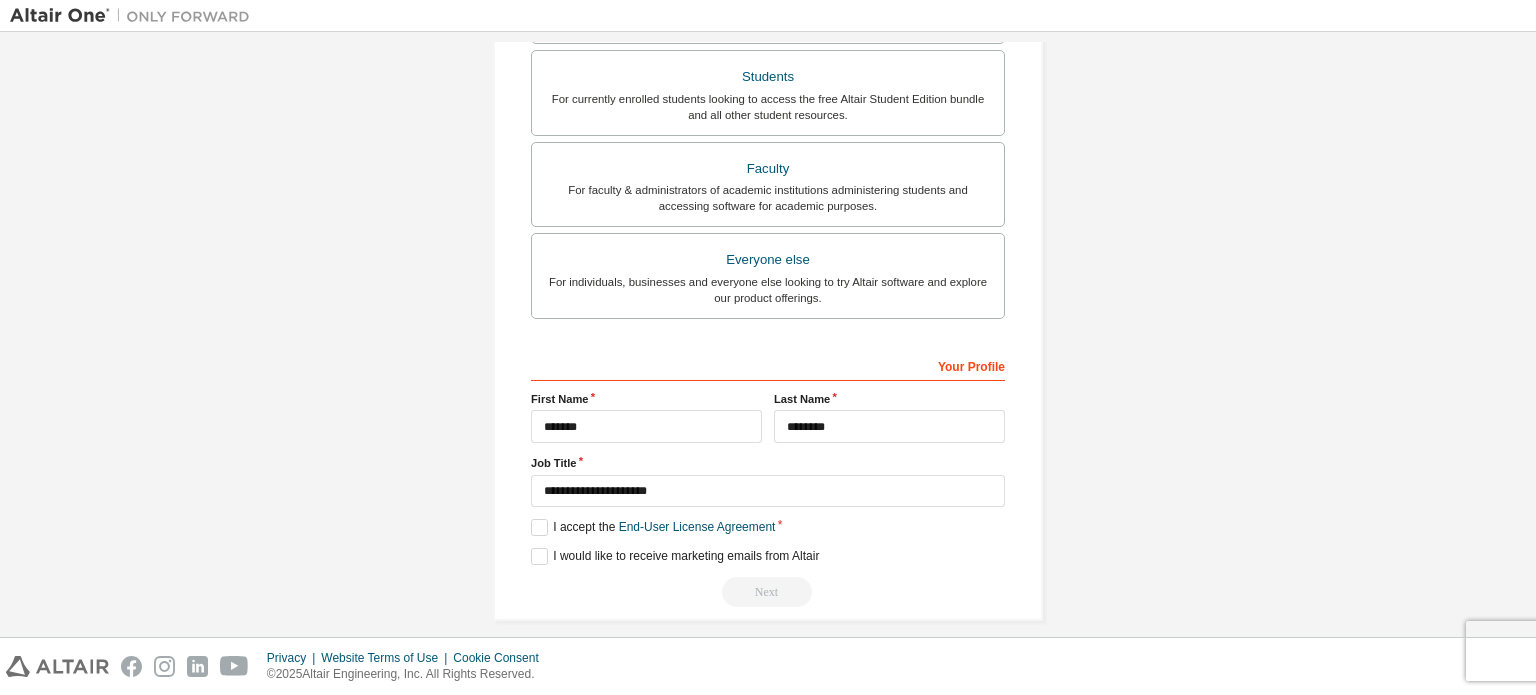 click on "Your Profile" at bounding box center [768, 365] 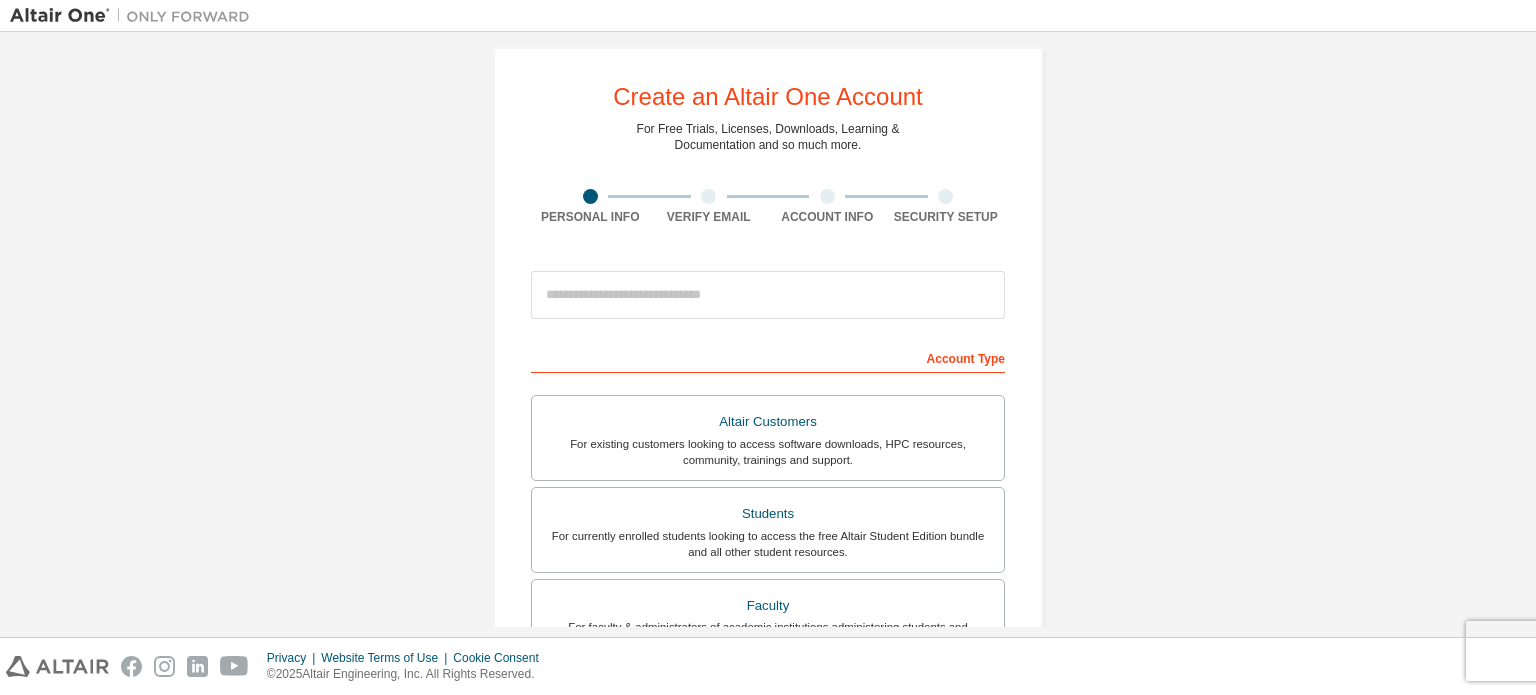 scroll, scrollTop: 18, scrollLeft: 0, axis: vertical 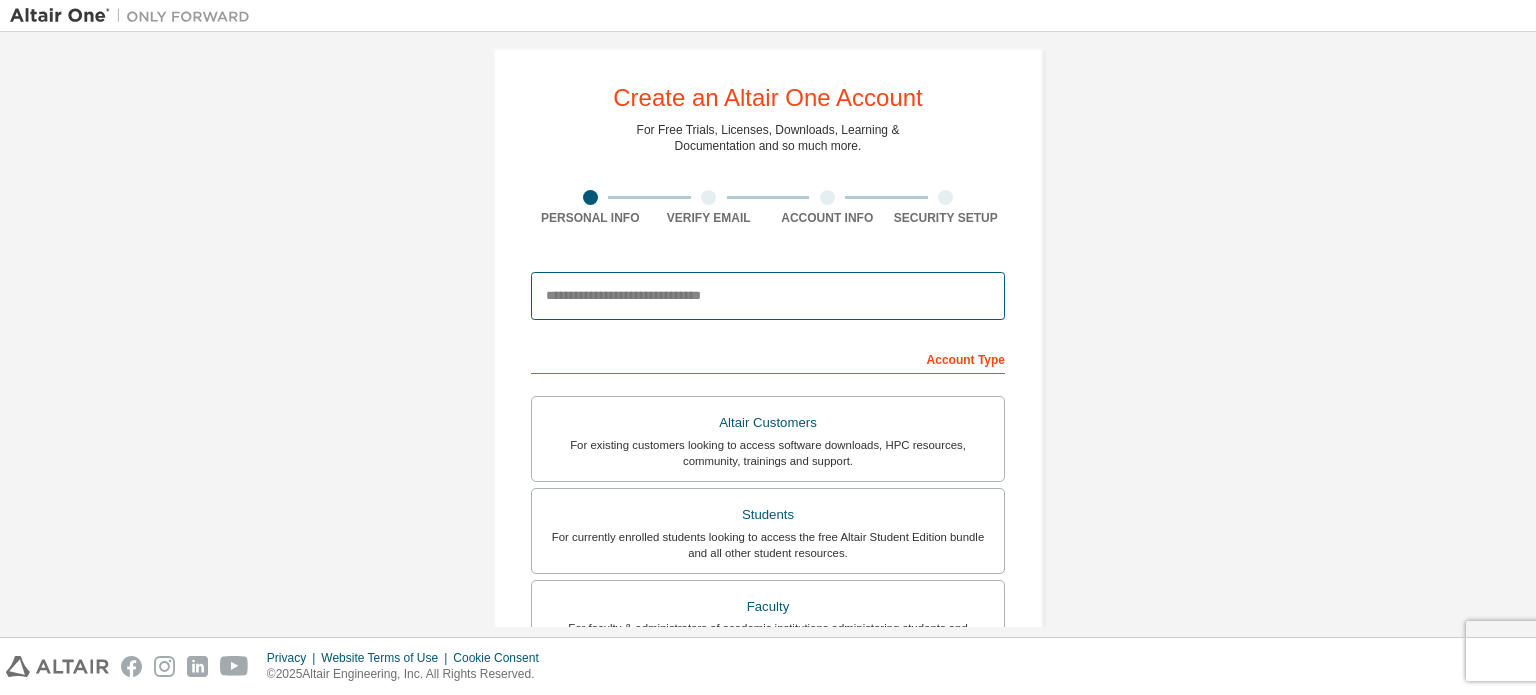 click at bounding box center [768, 296] 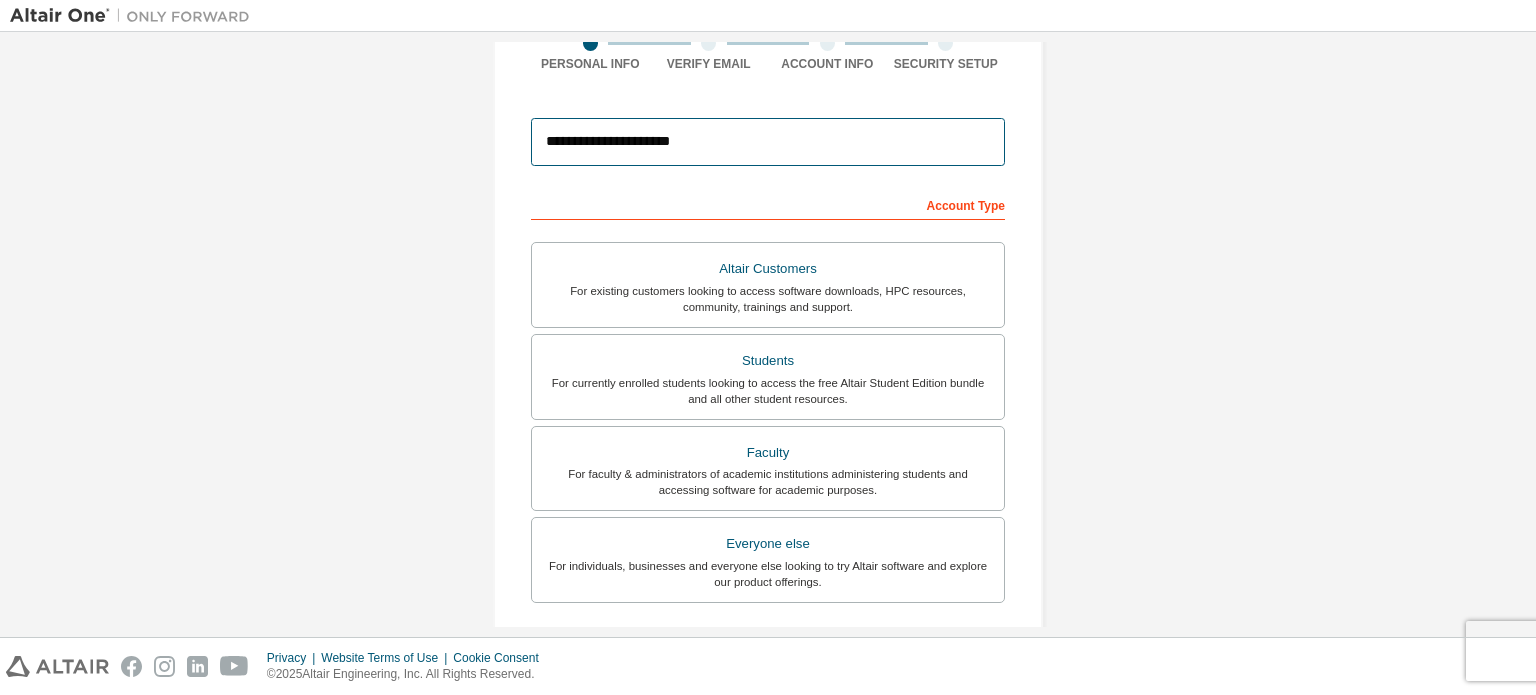 scroll, scrollTop: 168, scrollLeft: 0, axis: vertical 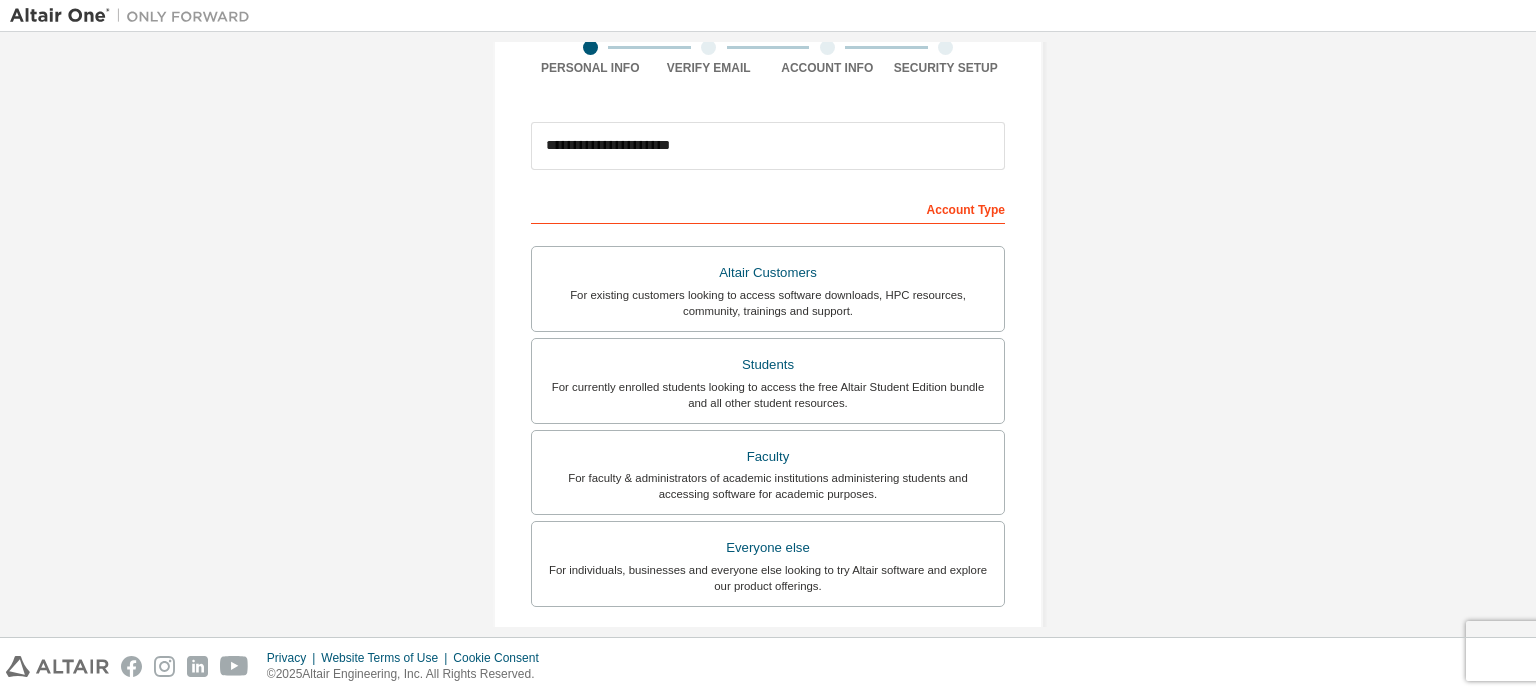 click on "Students" at bounding box center (768, 365) 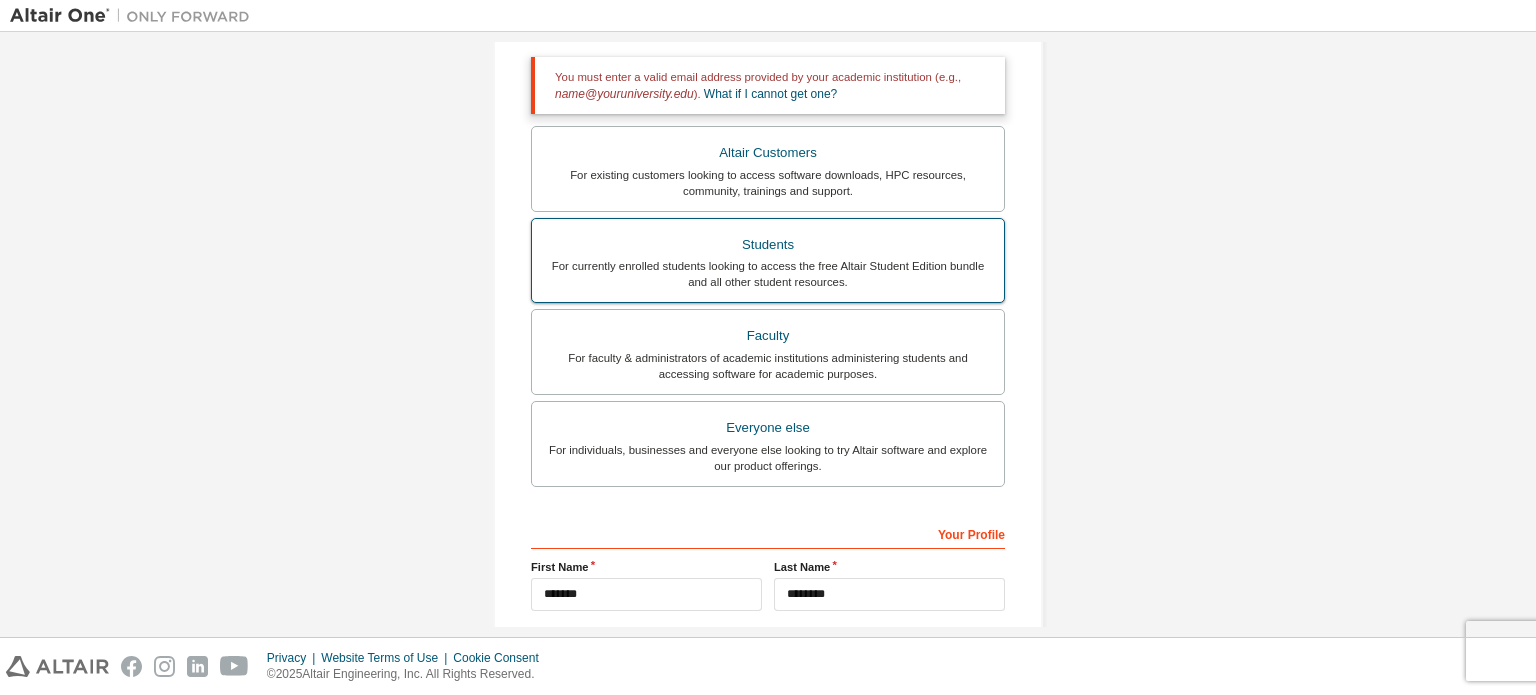 scroll, scrollTop: 356, scrollLeft: 0, axis: vertical 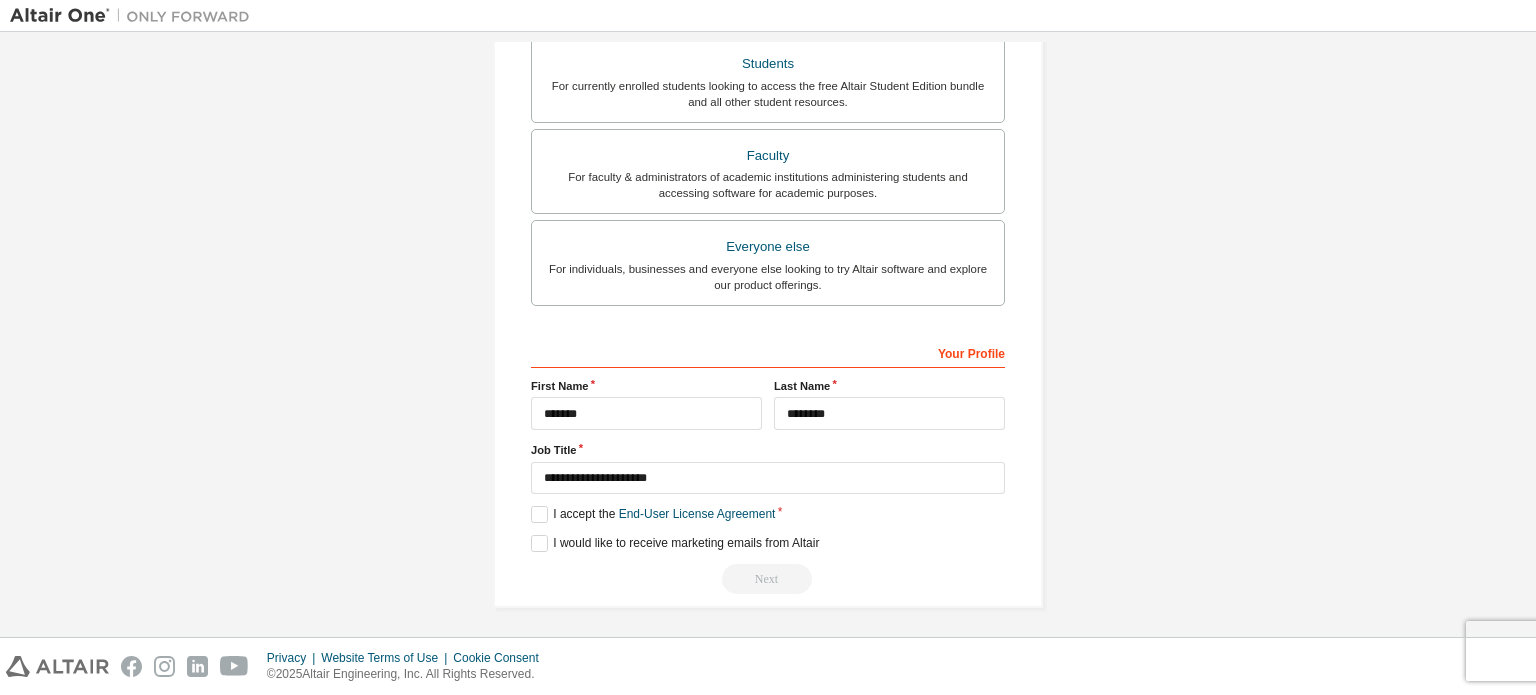 click on "Your Profile" at bounding box center [768, 352] 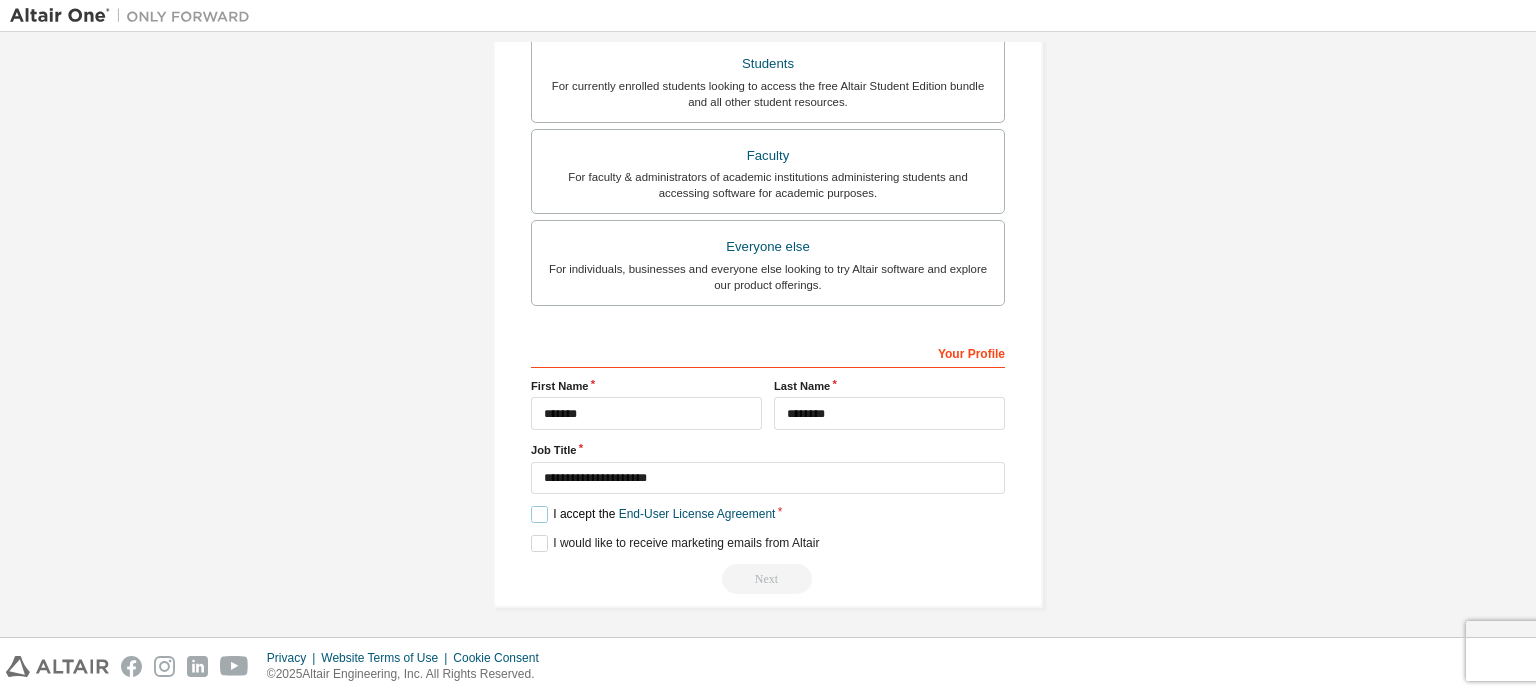 click on "I accept the    End-User License Agreement" at bounding box center [653, 514] 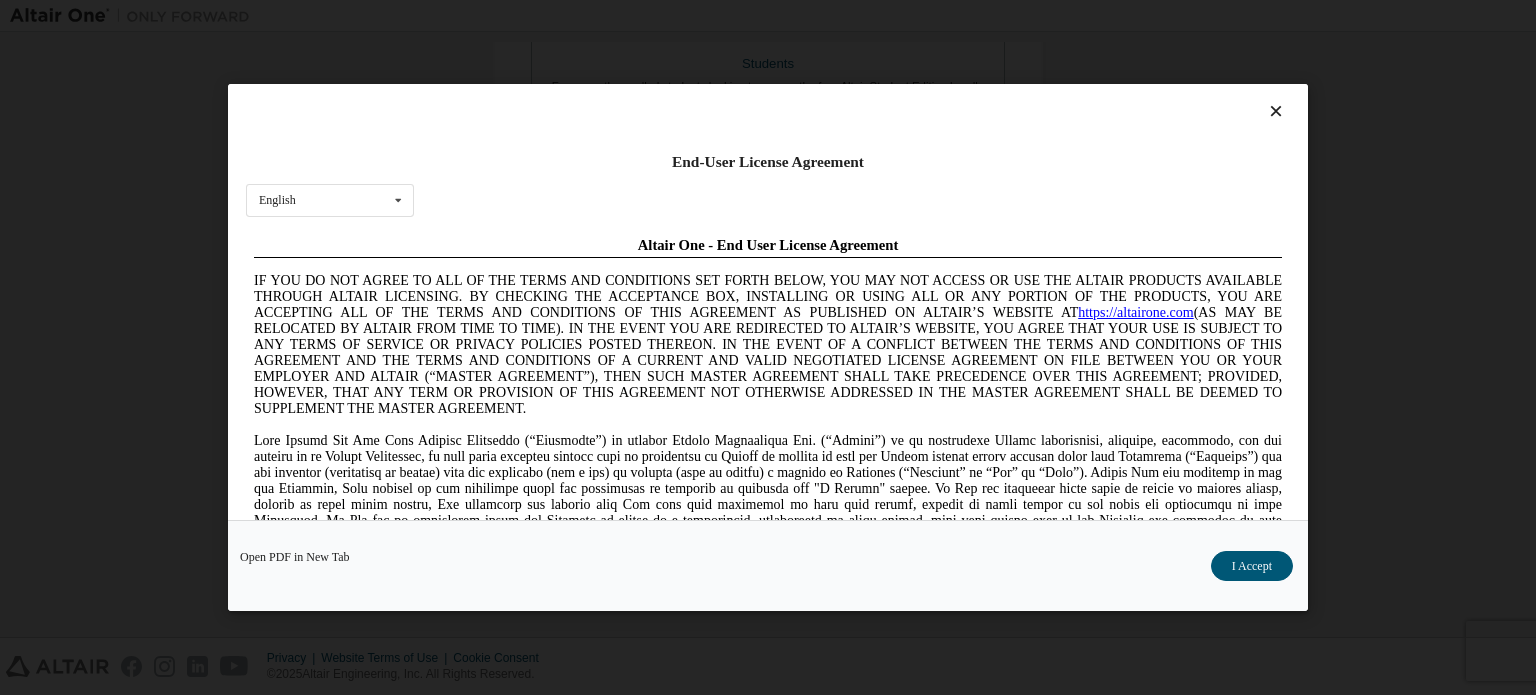 scroll, scrollTop: 0, scrollLeft: 0, axis: both 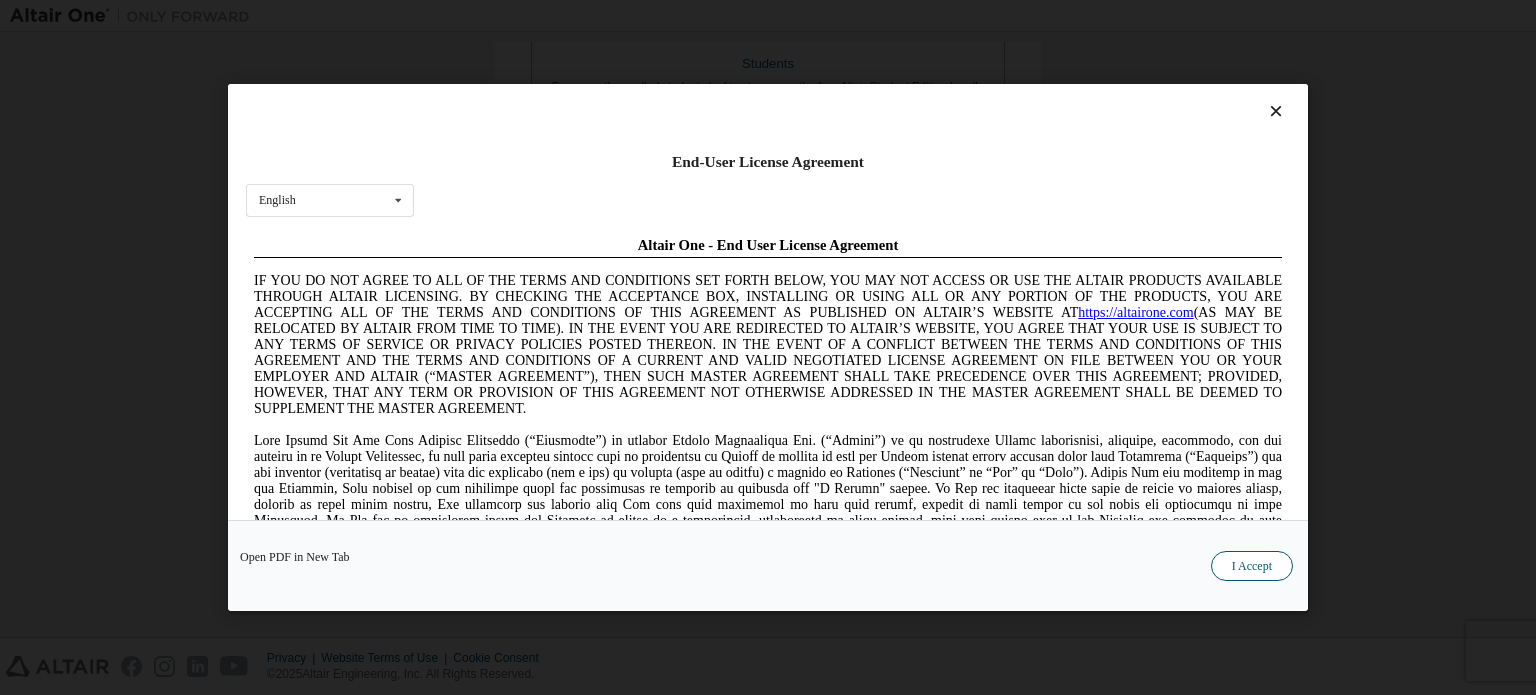 click on "I Accept" at bounding box center [1252, 566] 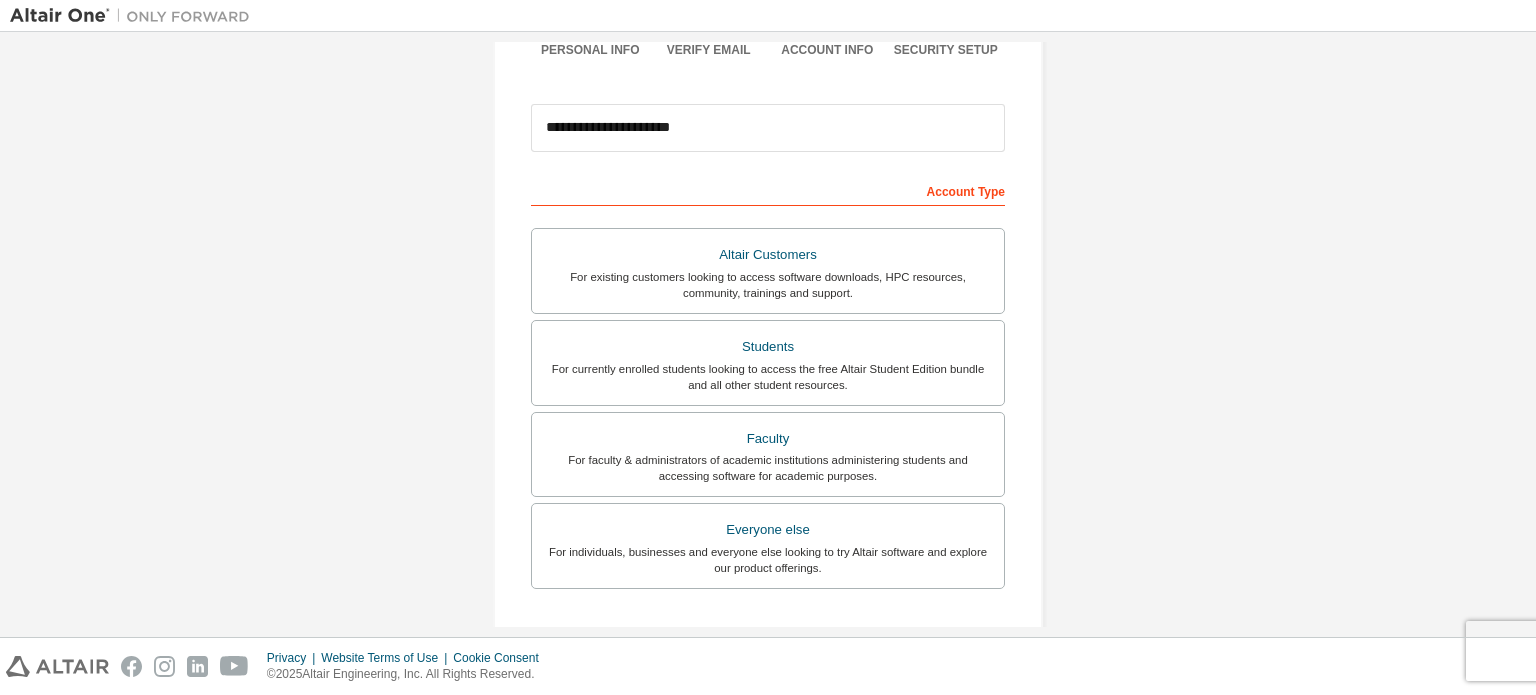 scroll, scrollTop: 186, scrollLeft: 0, axis: vertical 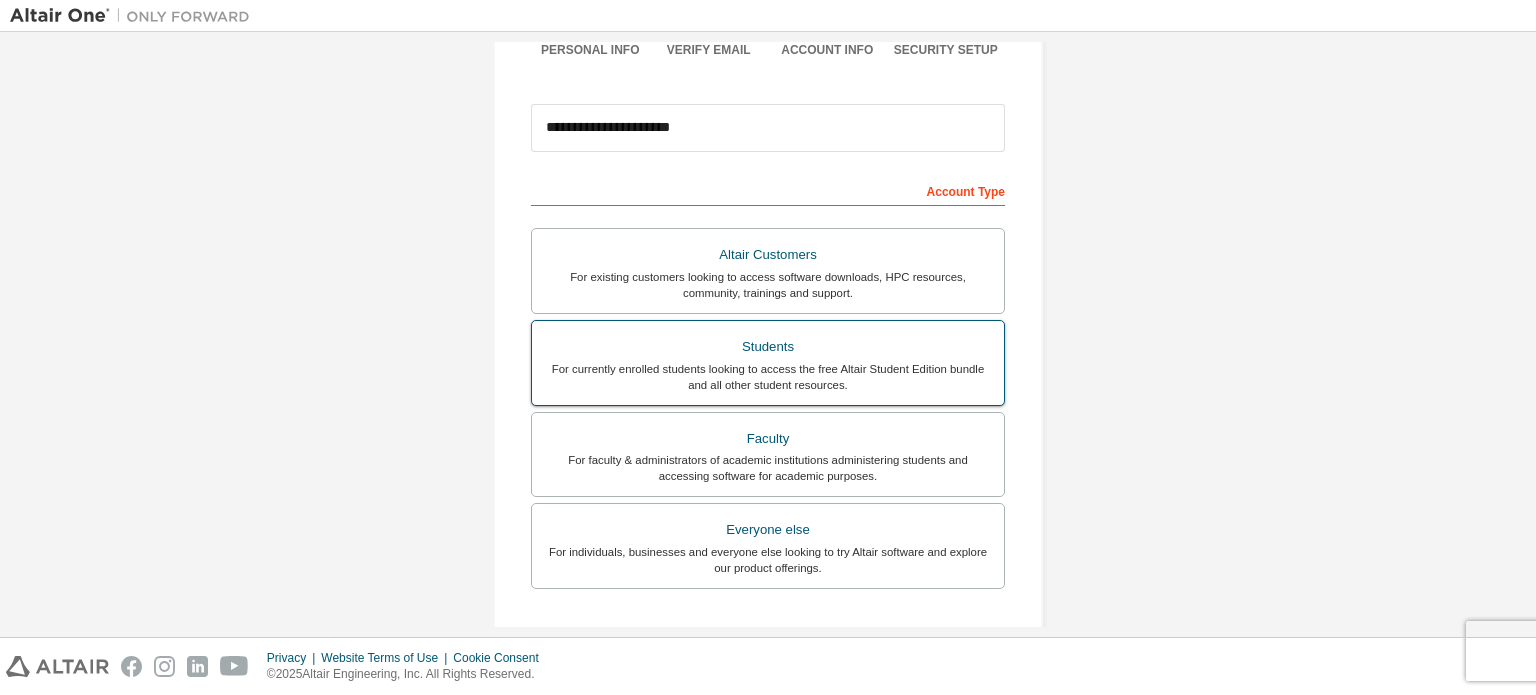 click on "Students" at bounding box center (768, 347) 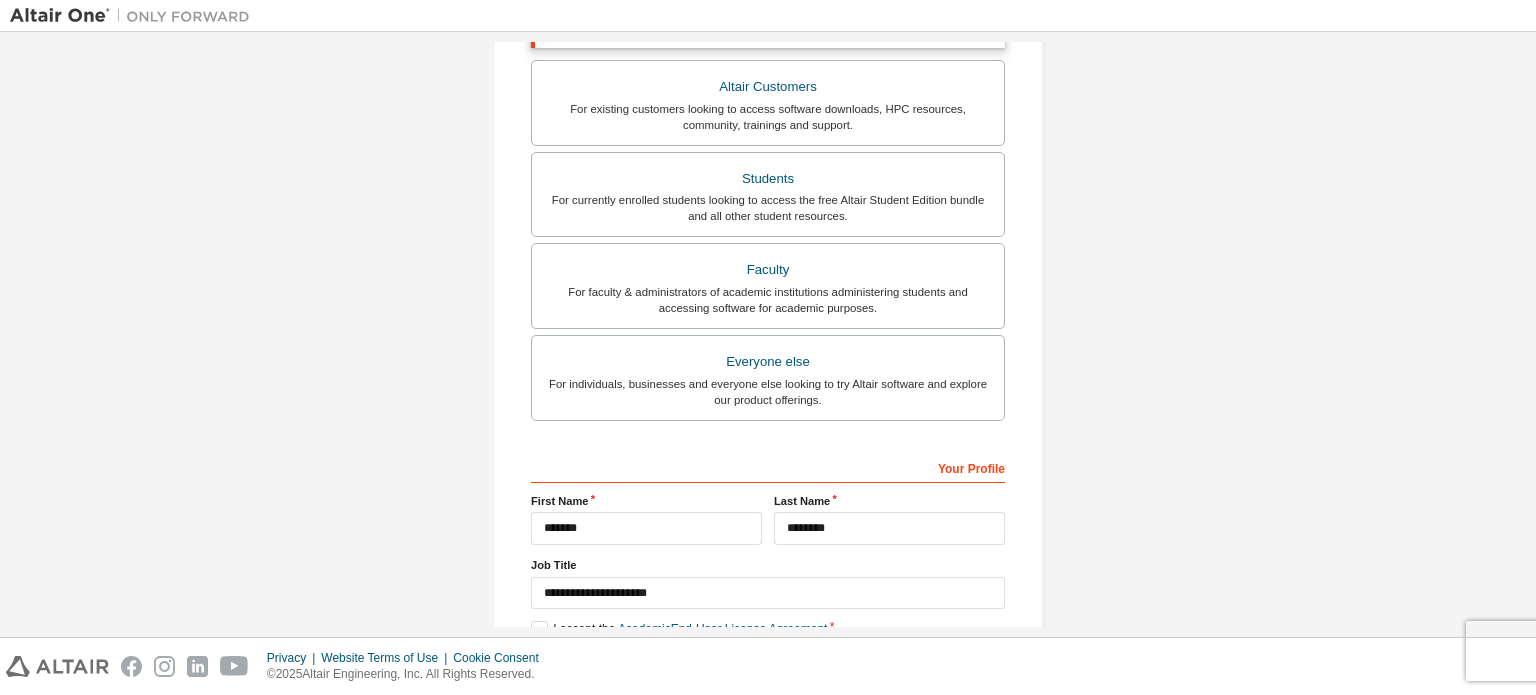 scroll, scrollTop: 538, scrollLeft: 0, axis: vertical 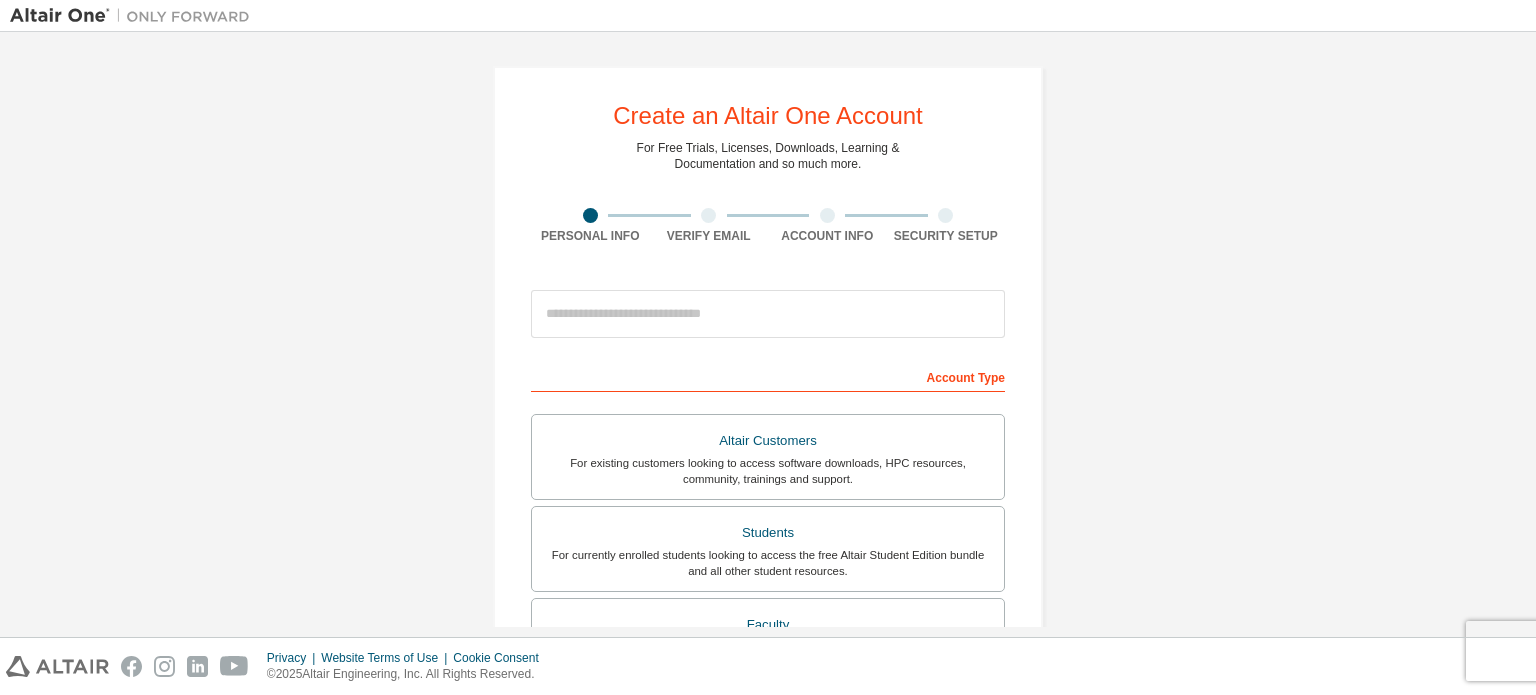 type on "**********" 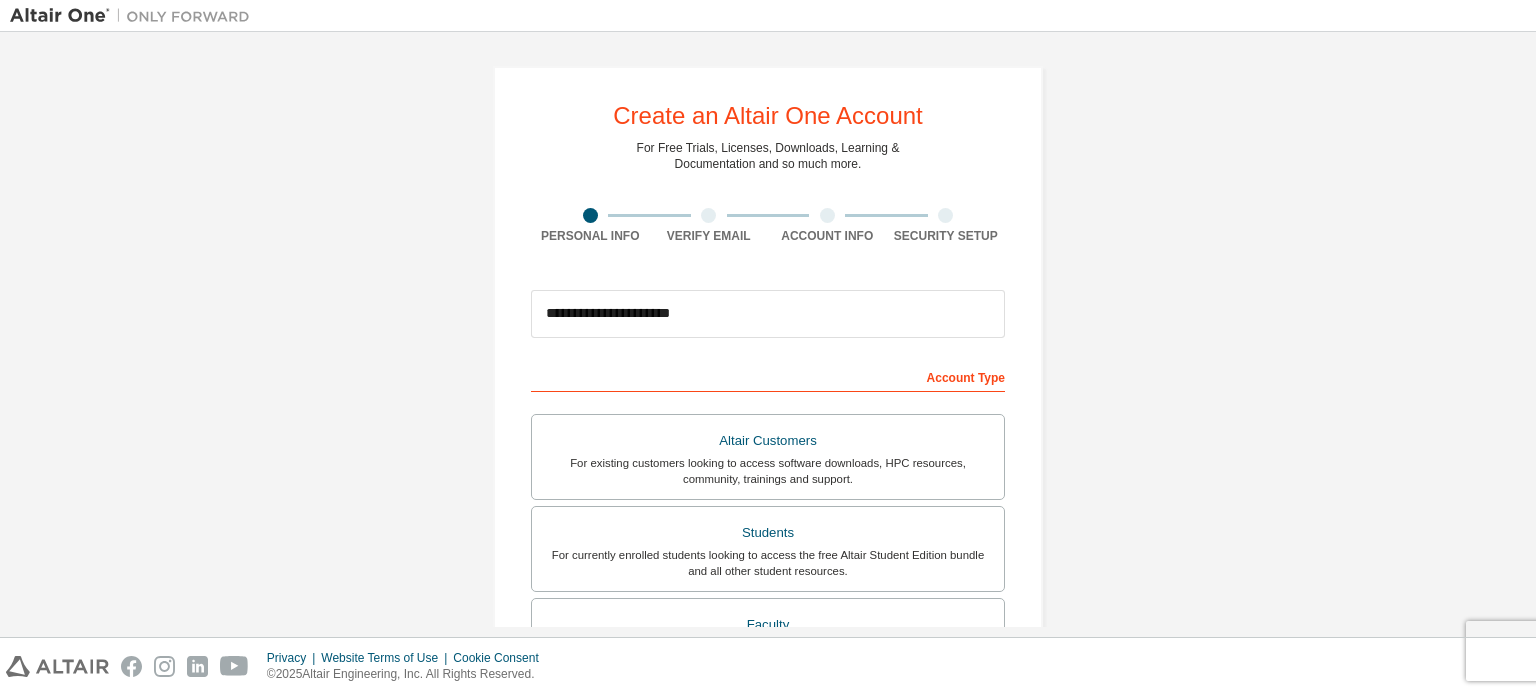 type on "*******" 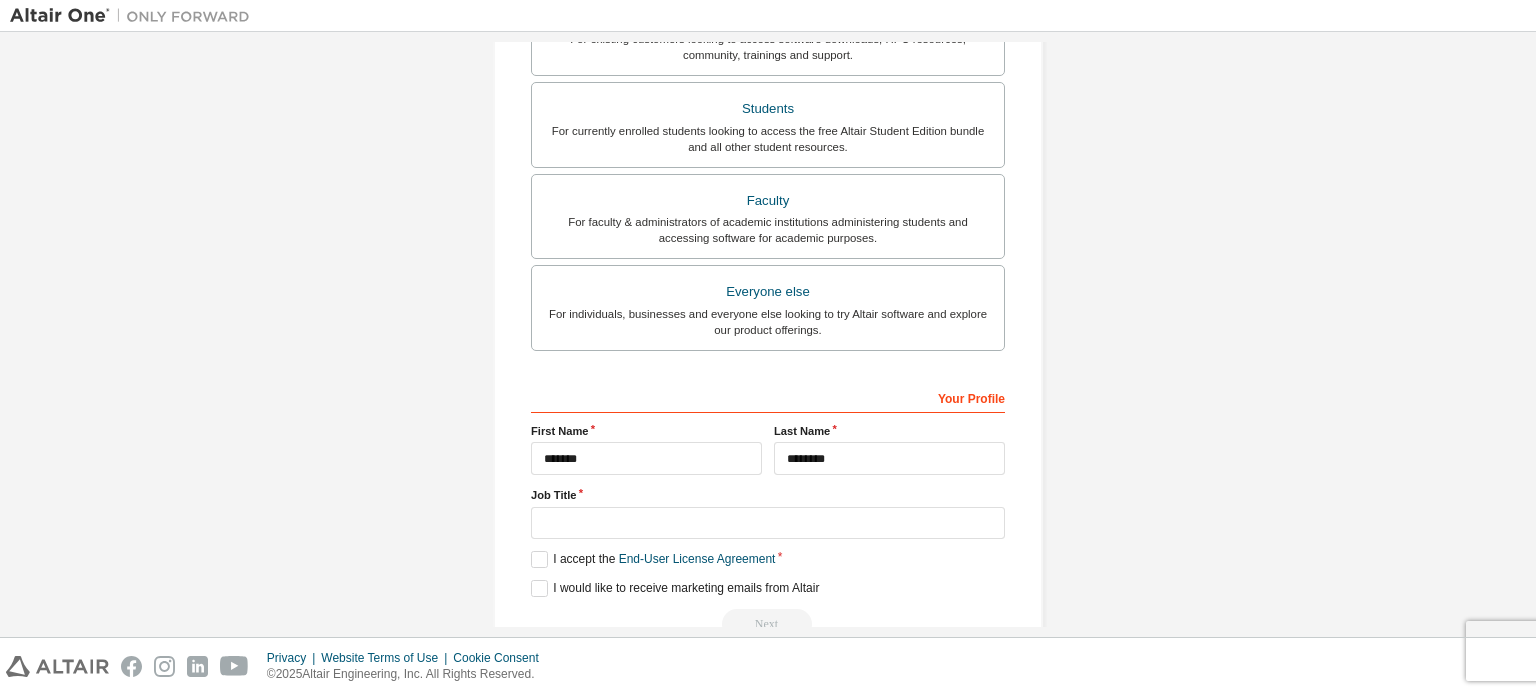scroll, scrollTop: 469, scrollLeft: 0, axis: vertical 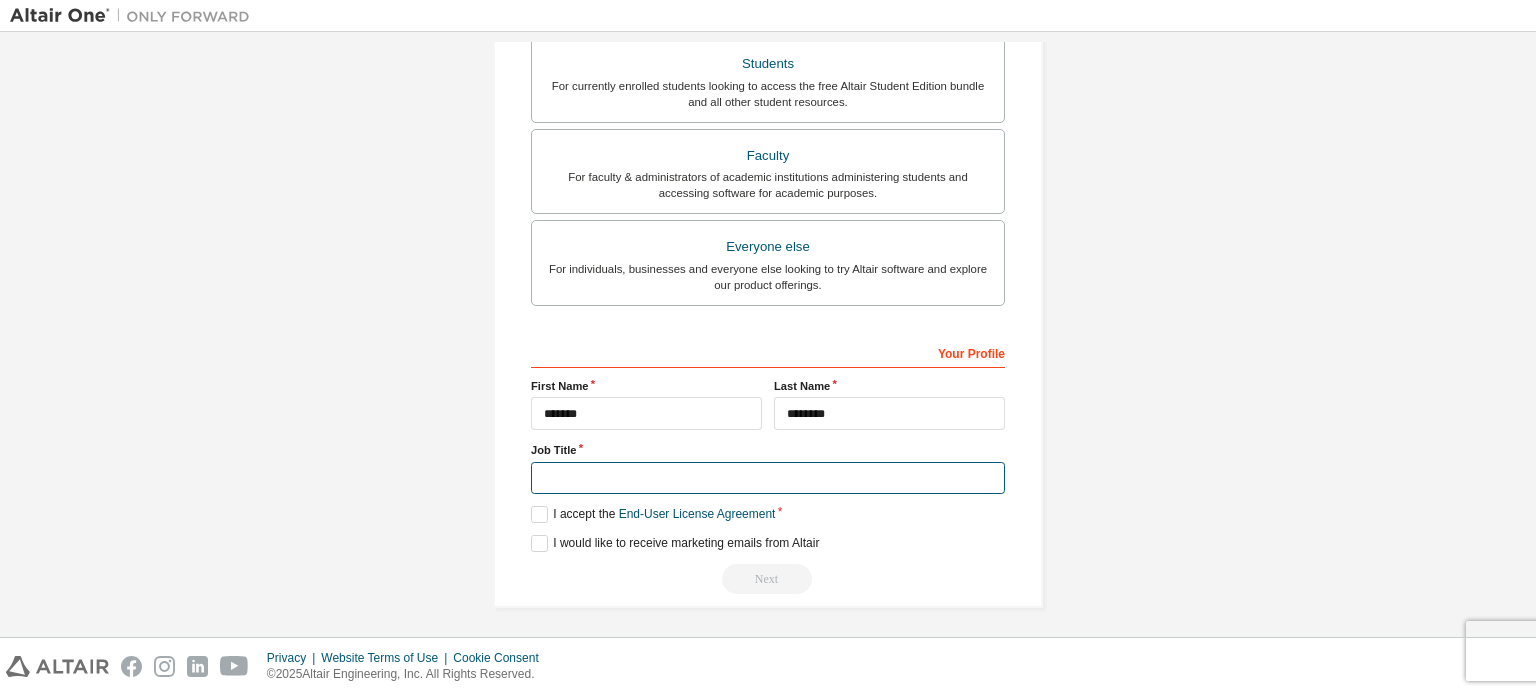 click at bounding box center [768, 478] 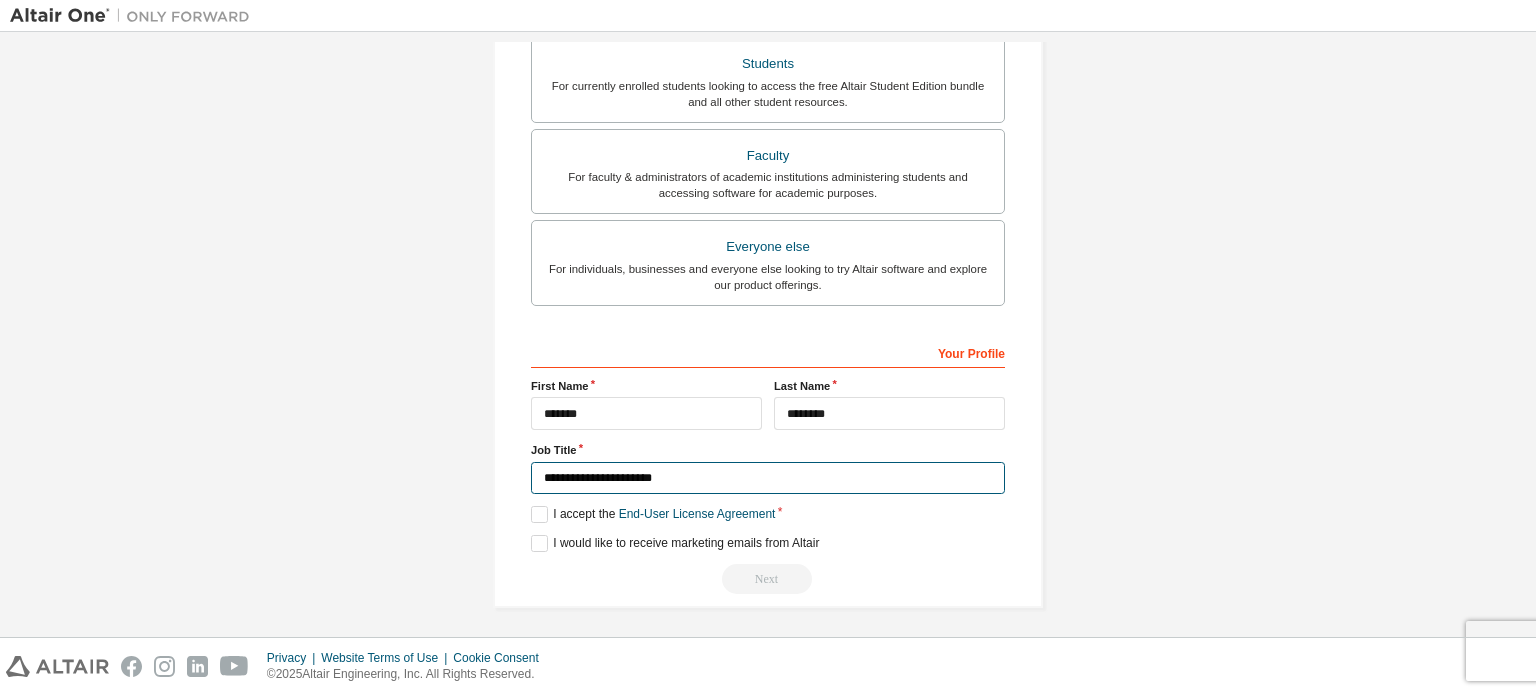click on "**********" at bounding box center [768, 478] 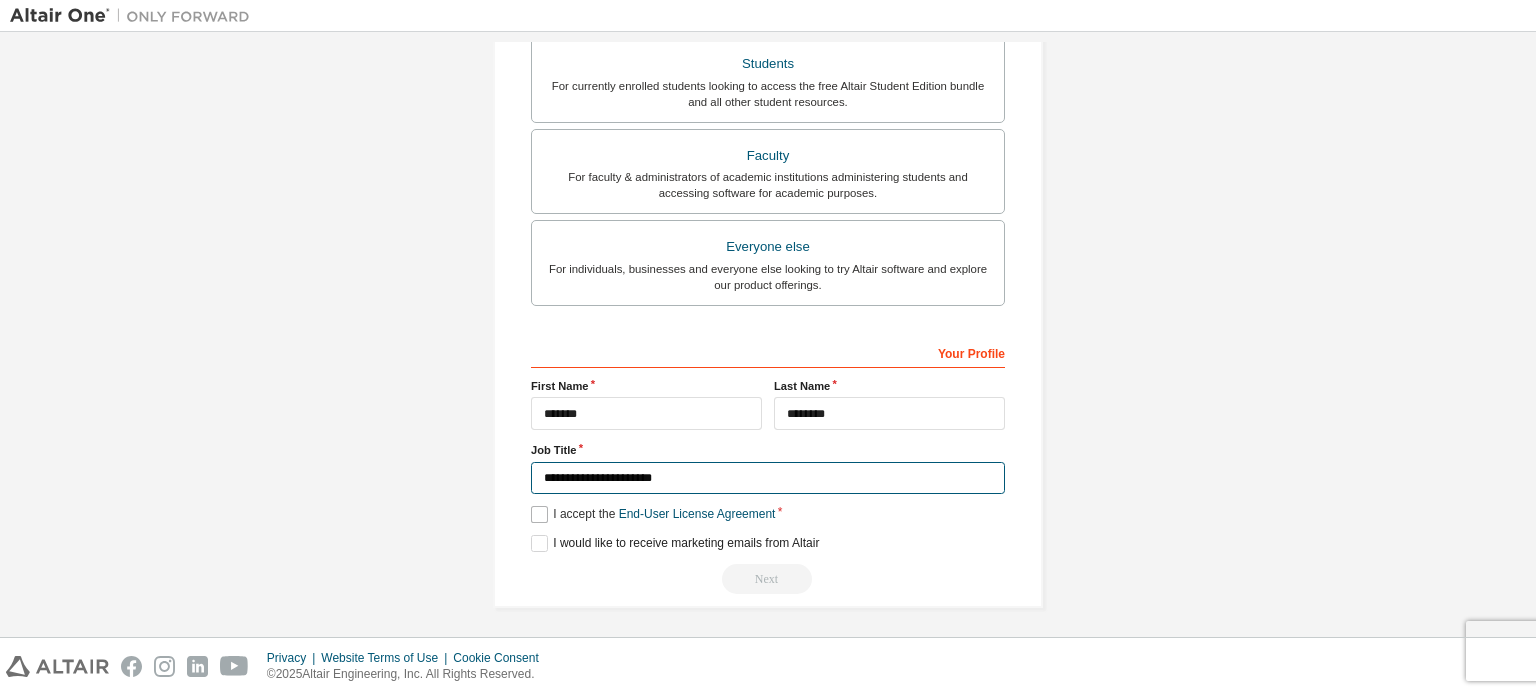 type on "**********" 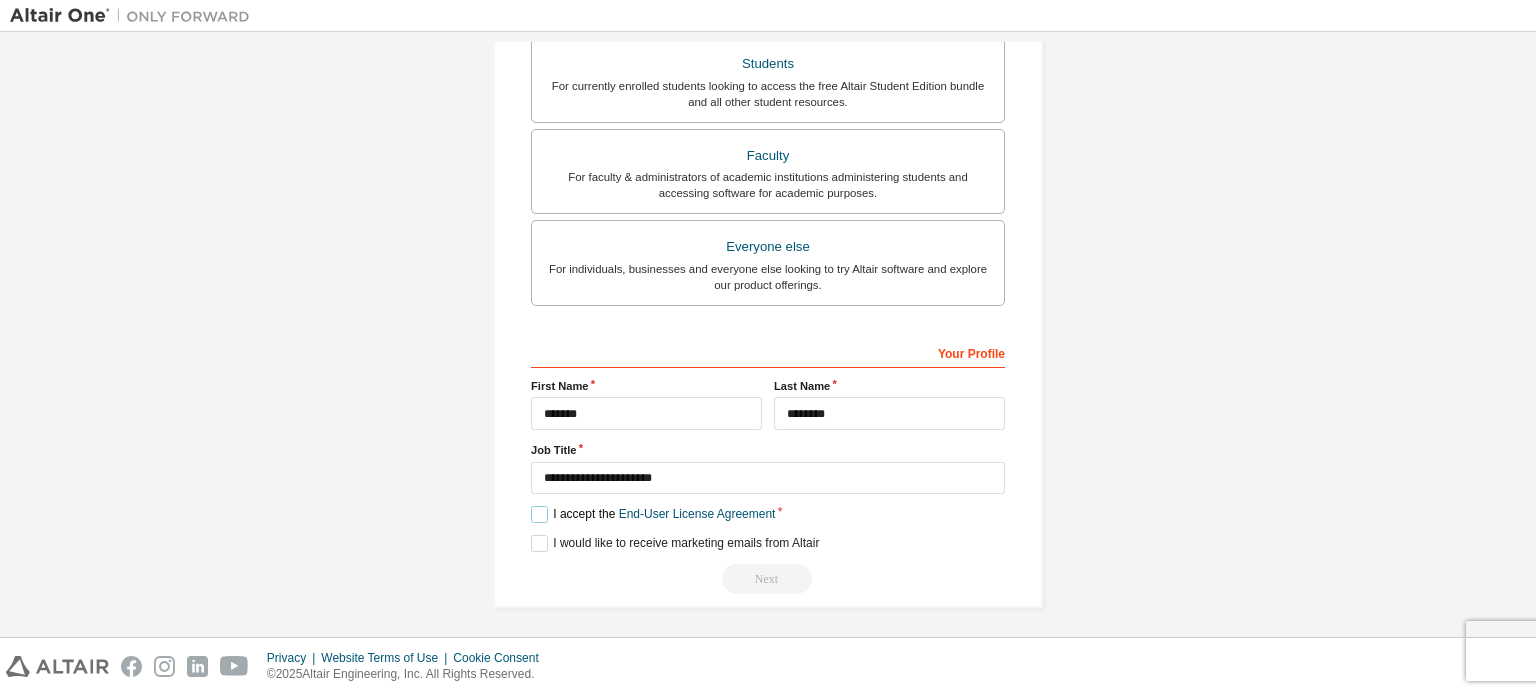 click on "I accept the    End-User License Agreement" at bounding box center [653, 514] 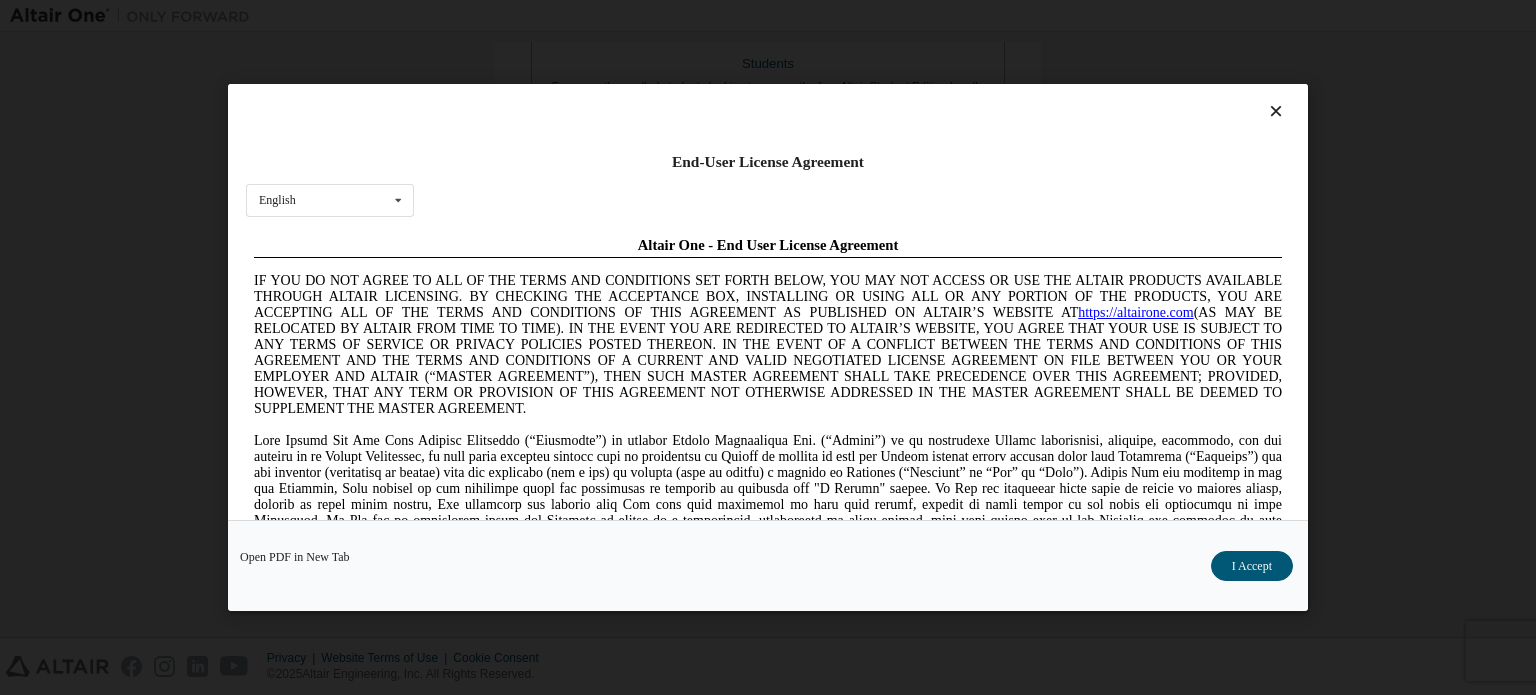 scroll, scrollTop: 0, scrollLeft: 0, axis: both 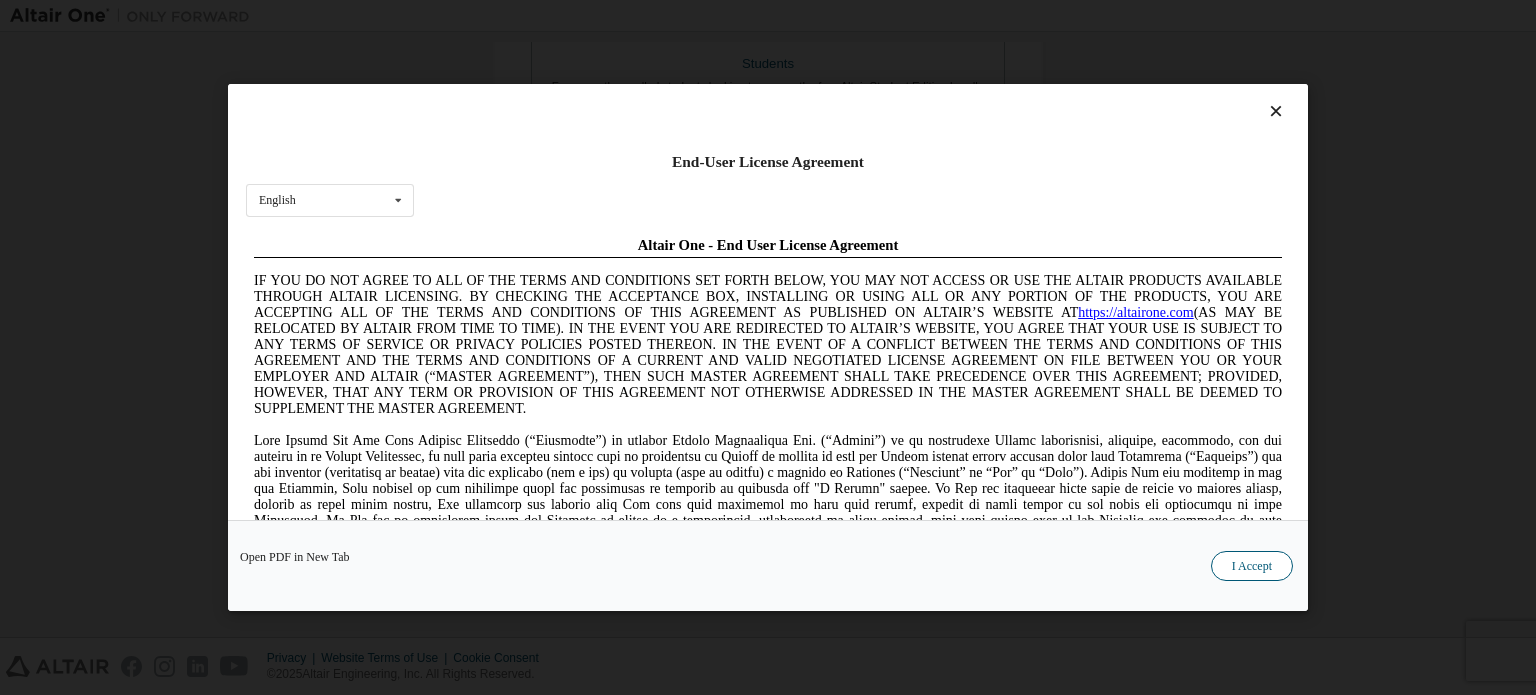click on "I Accept" at bounding box center [1252, 566] 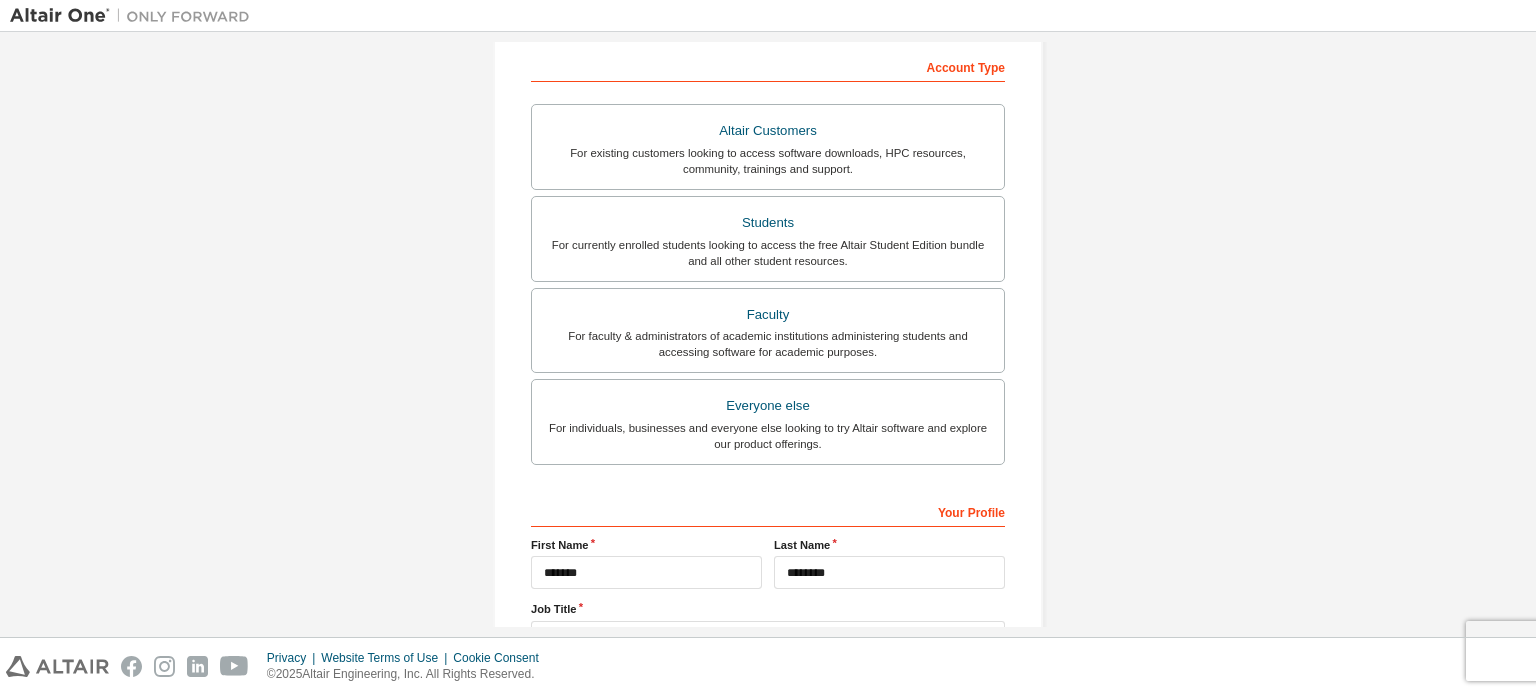 scroll, scrollTop: 298, scrollLeft: 0, axis: vertical 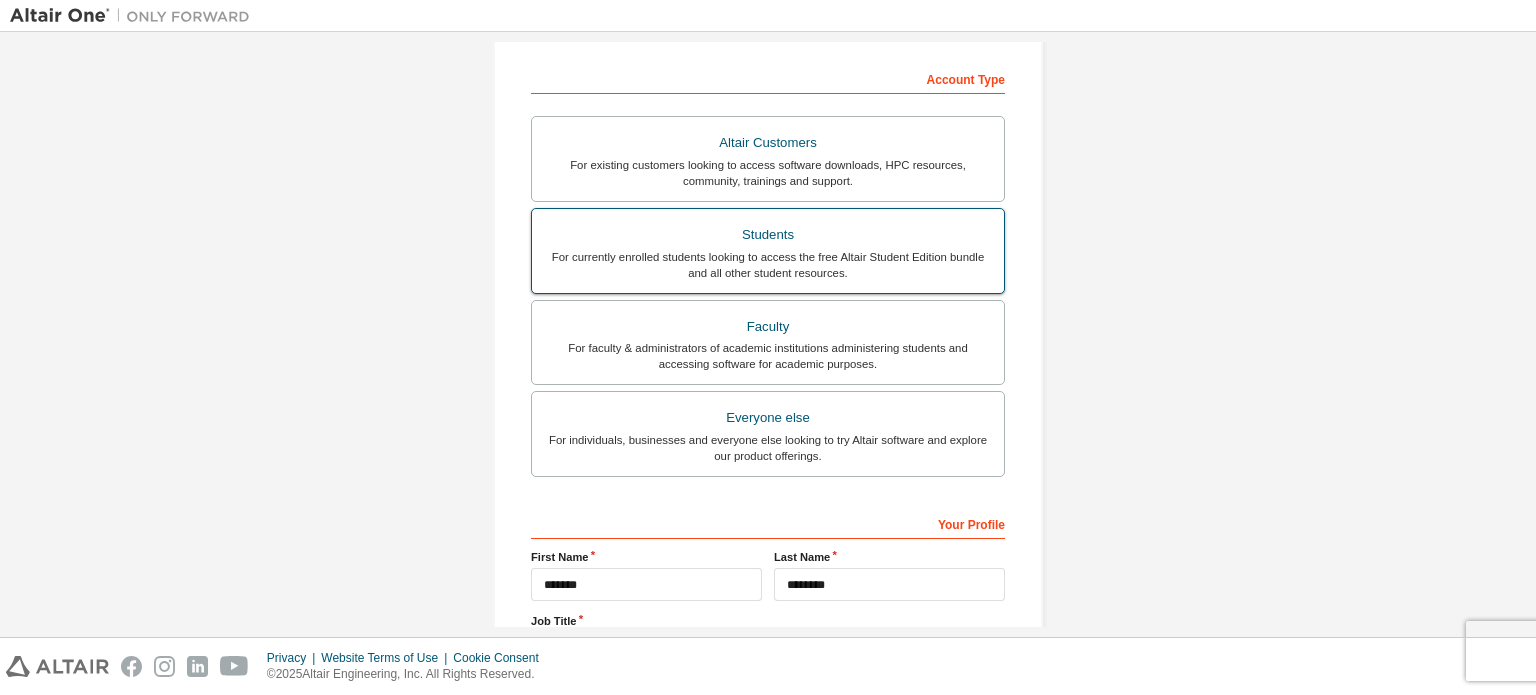 click on "For currently enrolled students looking to access the free Altair Student Edition bundle and all other student resources." at bounding box center (768, 265) 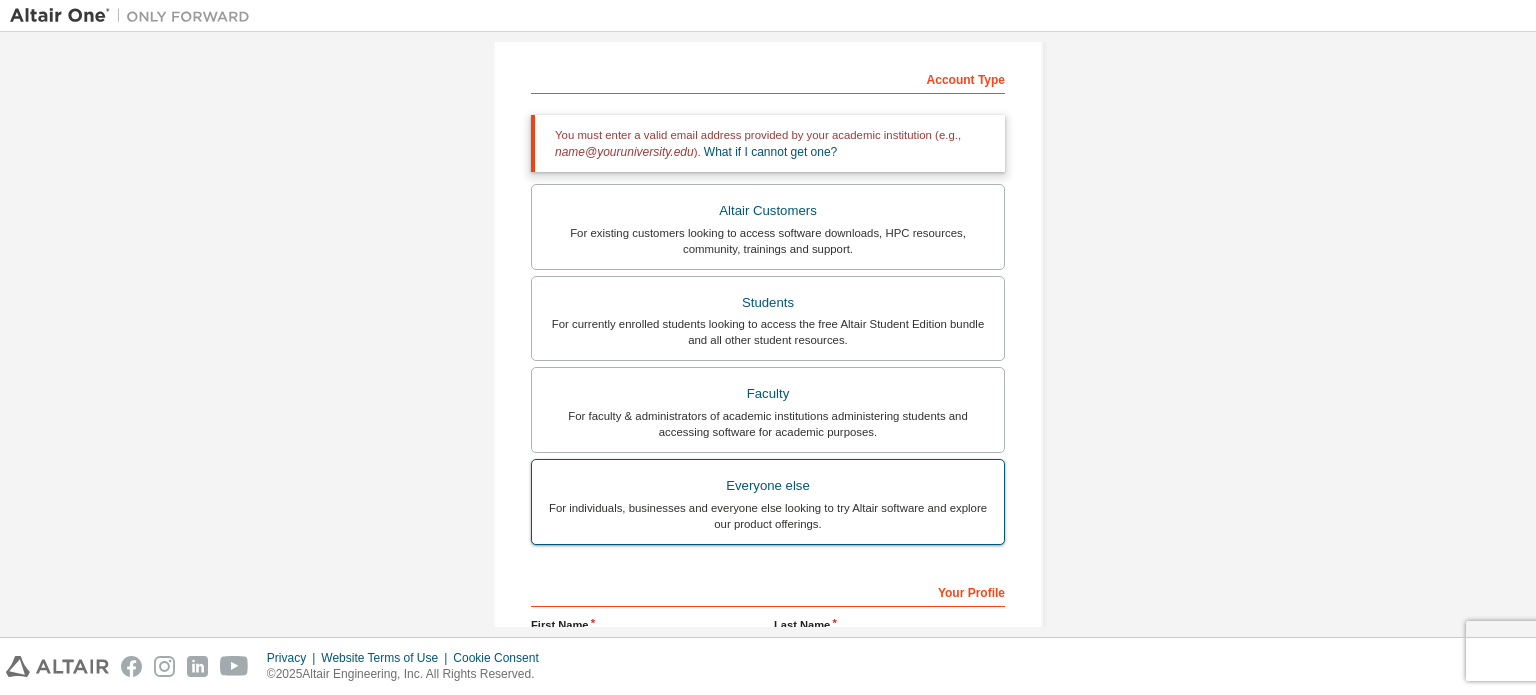 click on "For individuals, businesses and everyone else looking to try Altair software and explore our product offerings." at bounding box center (768, 516) 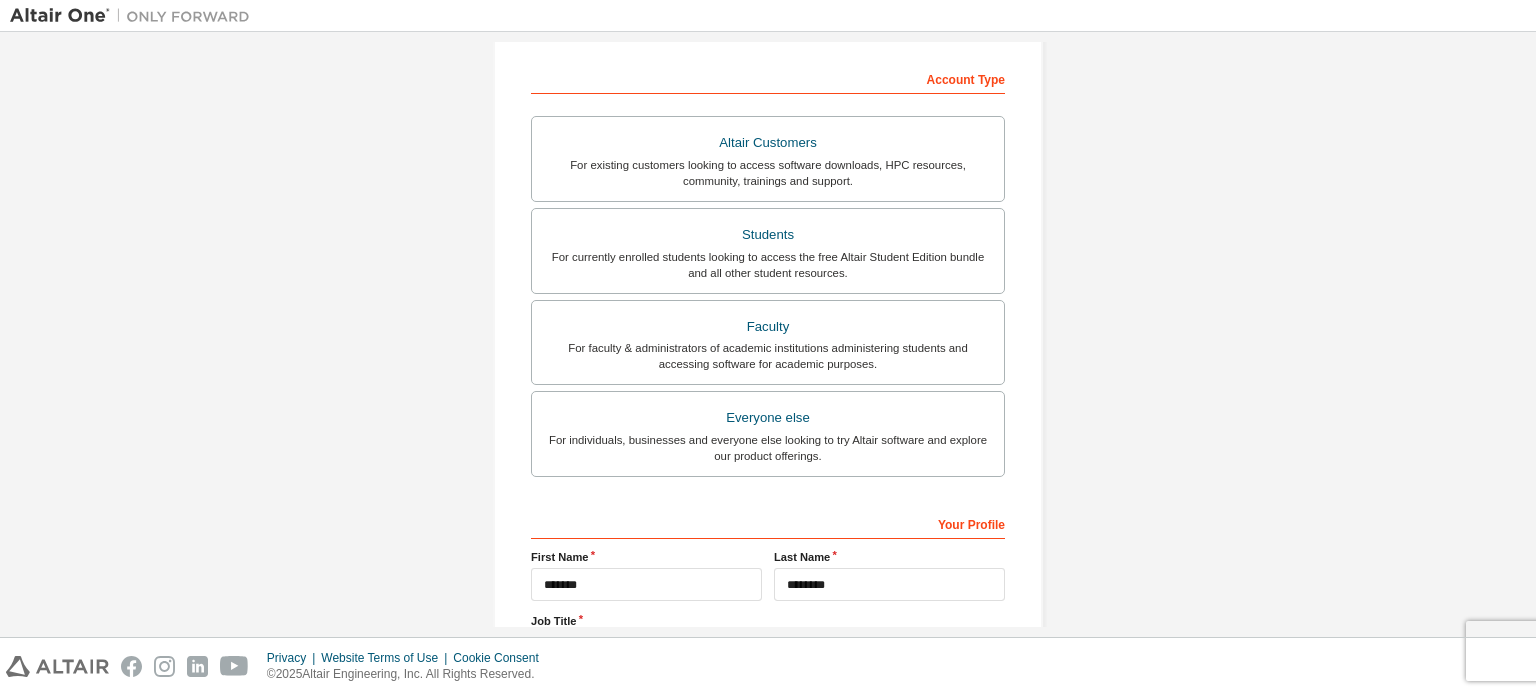 click on "Your Profile" at bounding box center (768, 523) 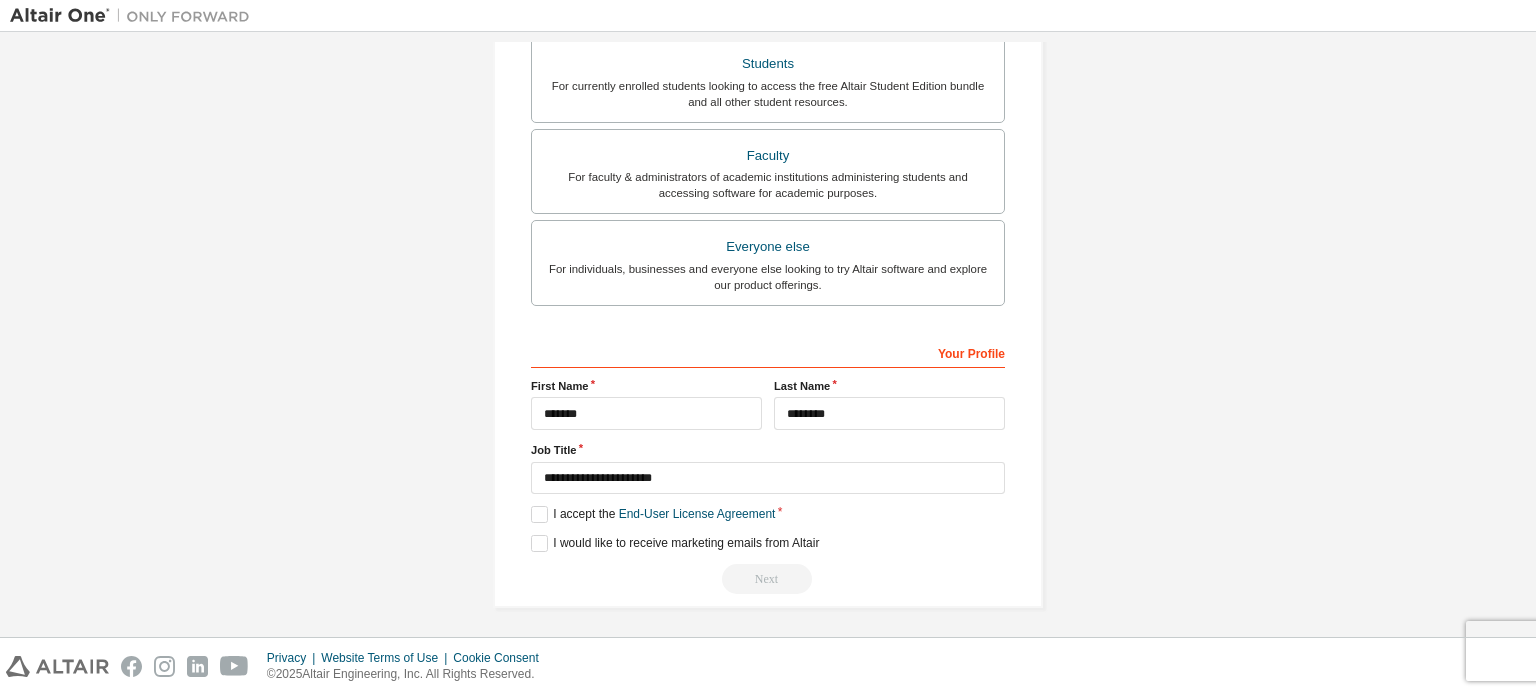 scroll, scrollTop: 469, scrollLeft: 0, axis: vertical 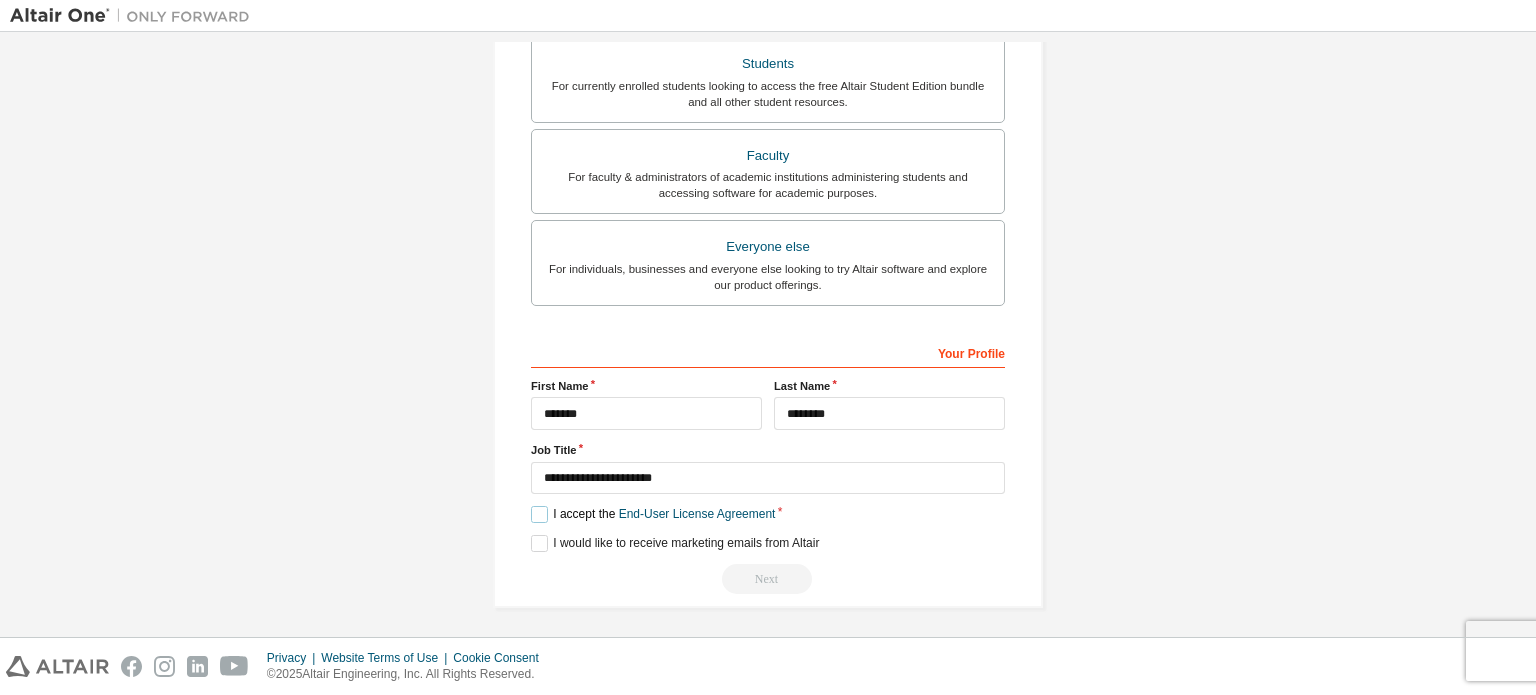 click on "I accept the    End-User License Agreement" at bounding box center (653, 514) 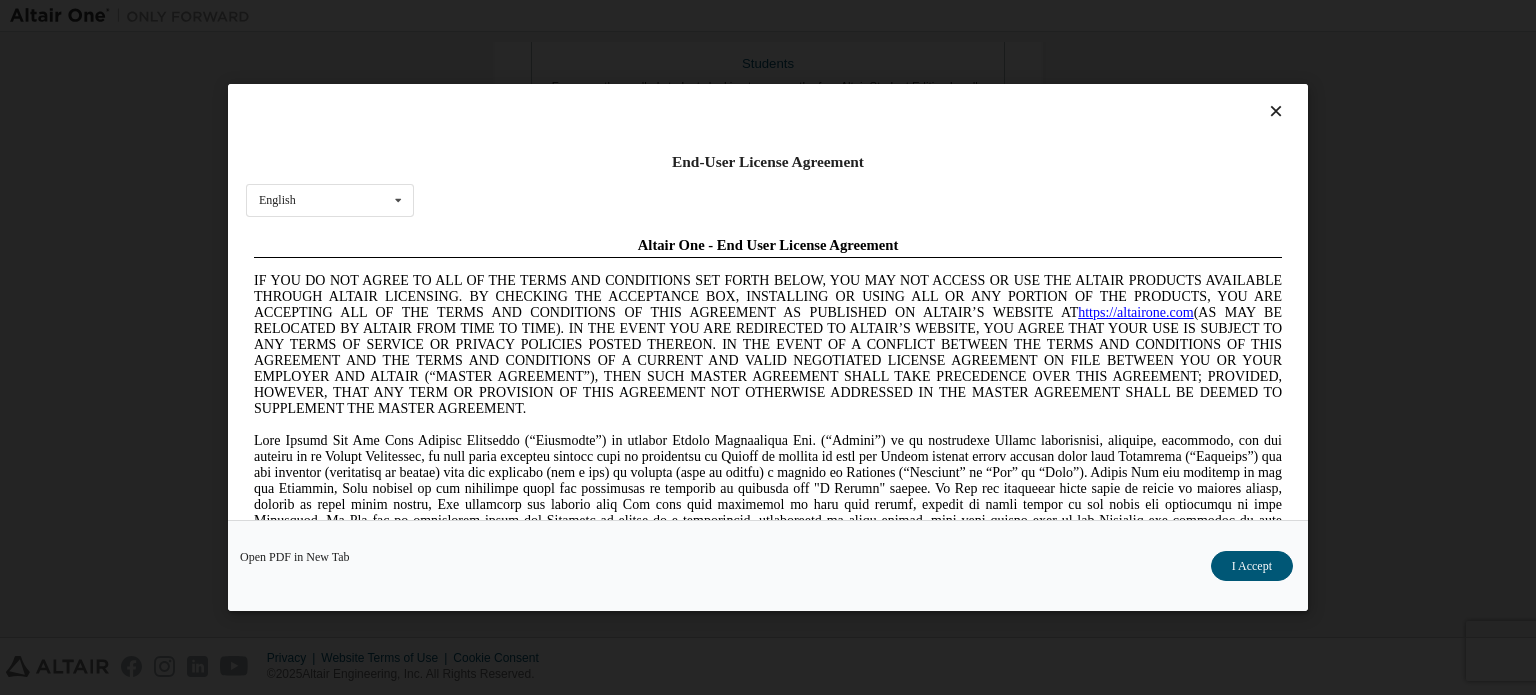 scroll, scrollTop: 0, scrollLeft: 0, axis: both 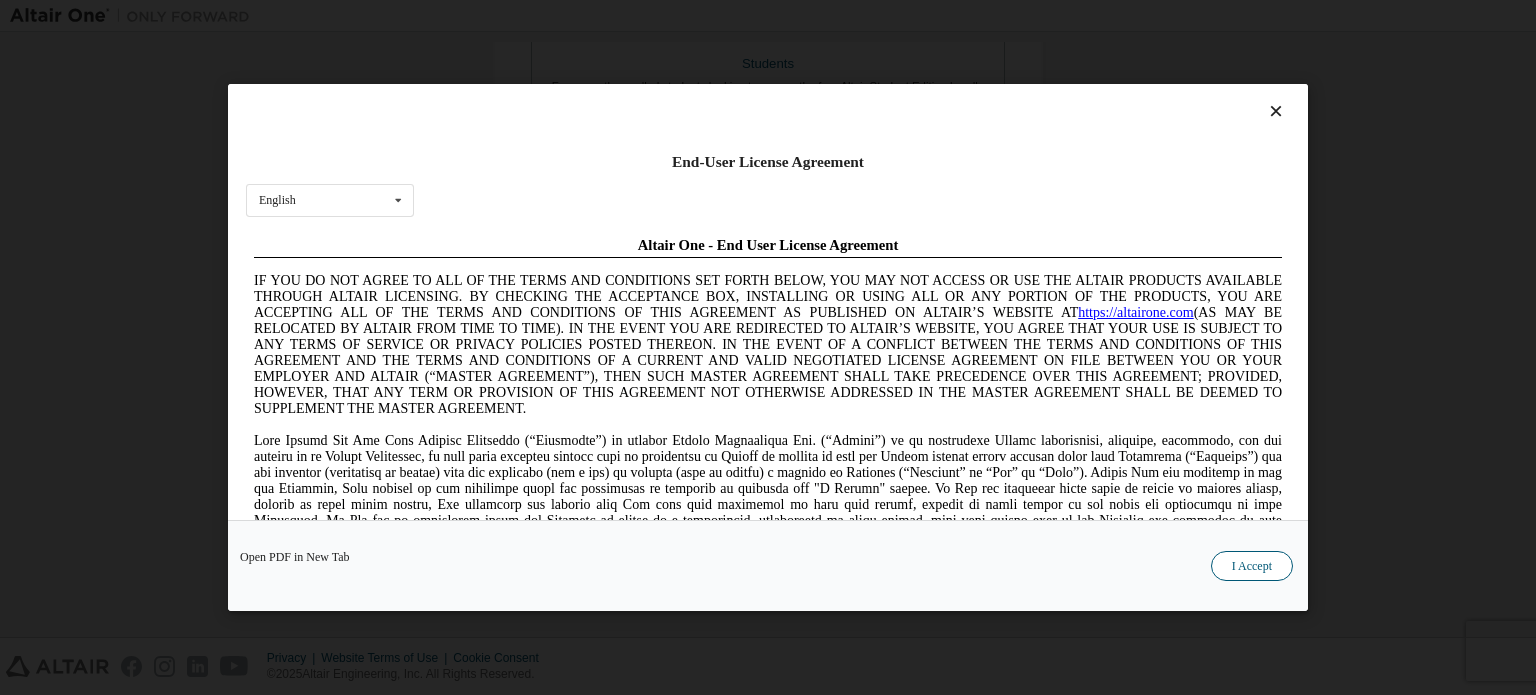 click on "I Accept" at bounding box center (1252, 566) 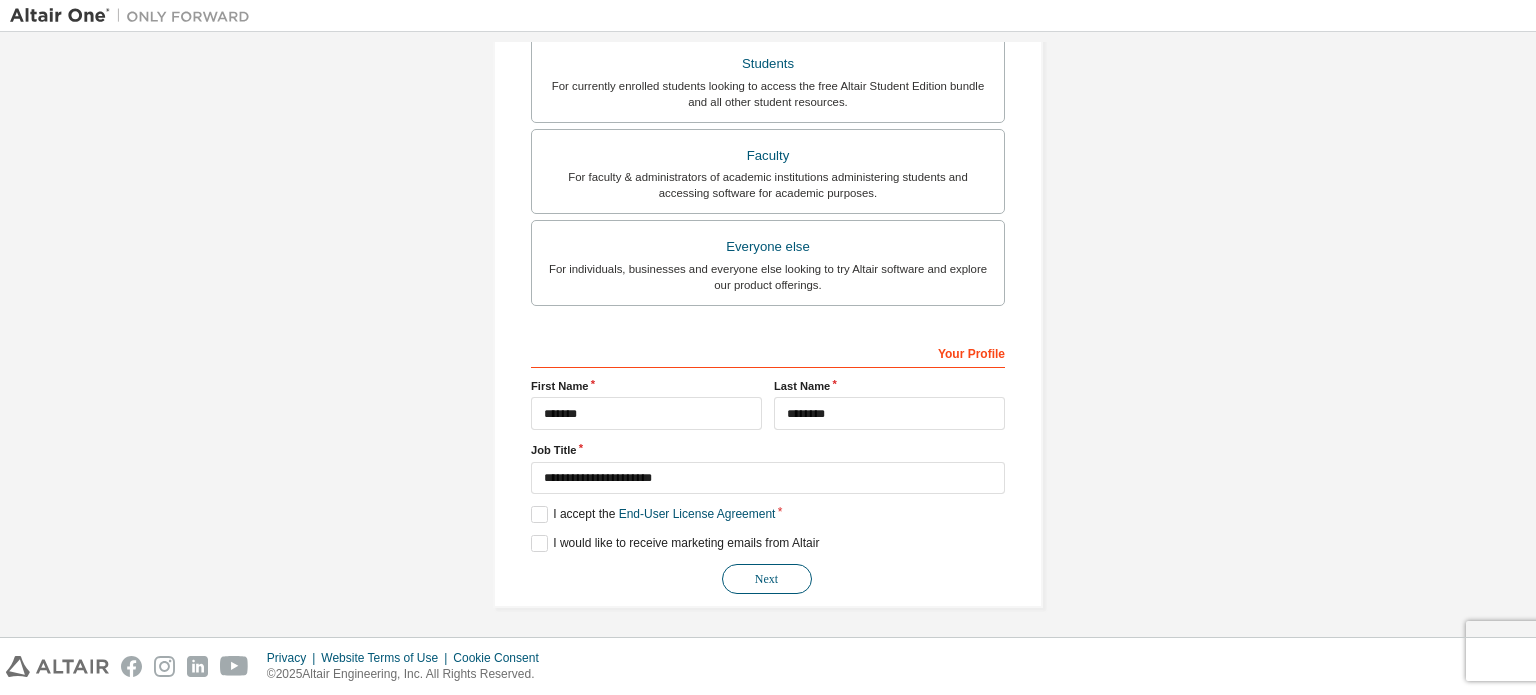 click on "Next" at bounding box center (767, 579) 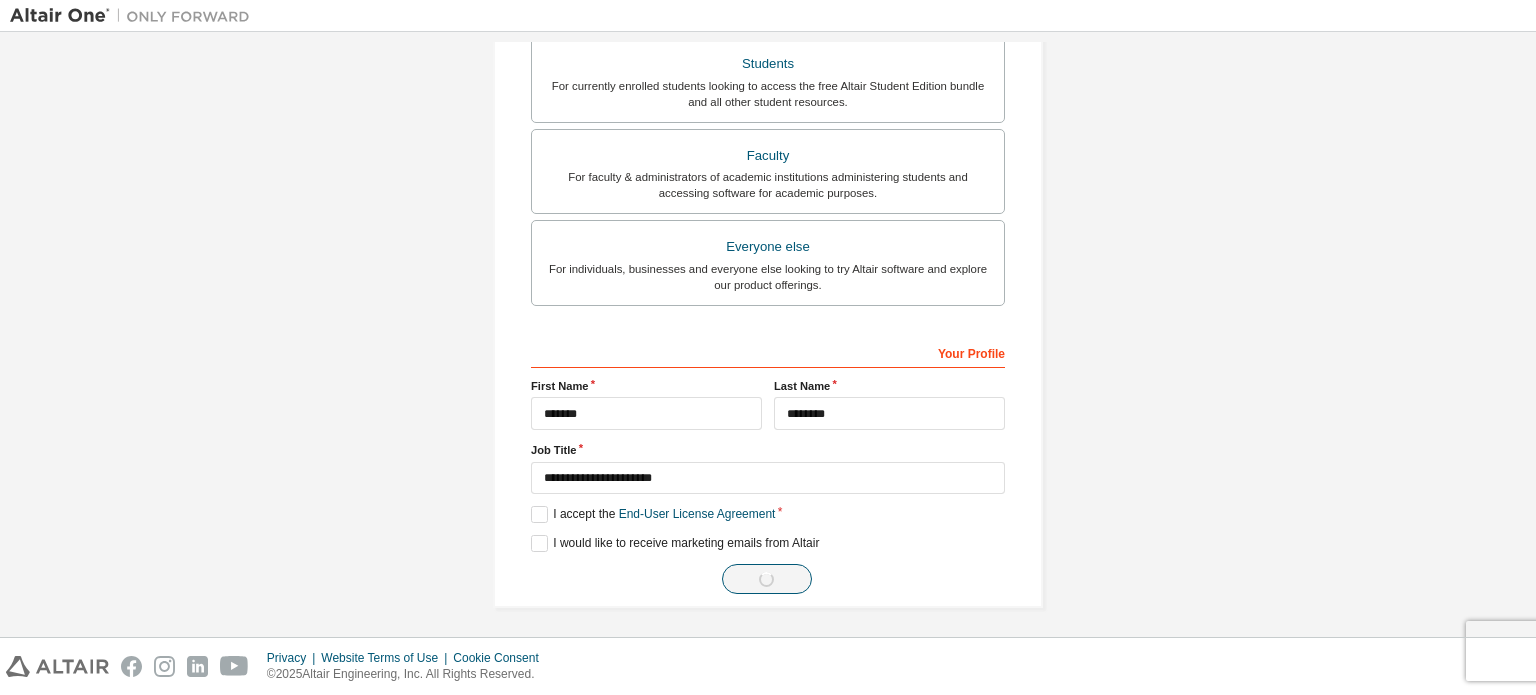 scroll, scrollTop: 0, scrollLeft: 0, axis: both 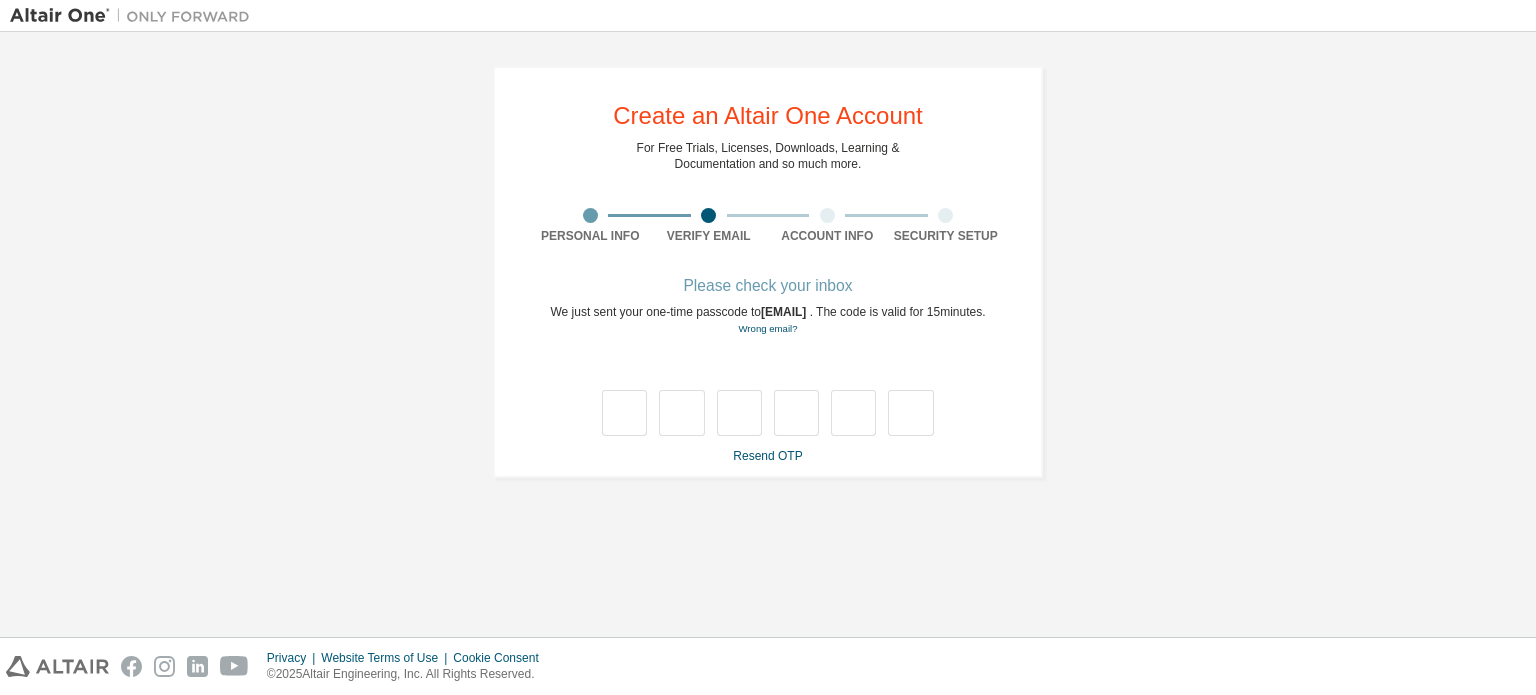 type on "*" 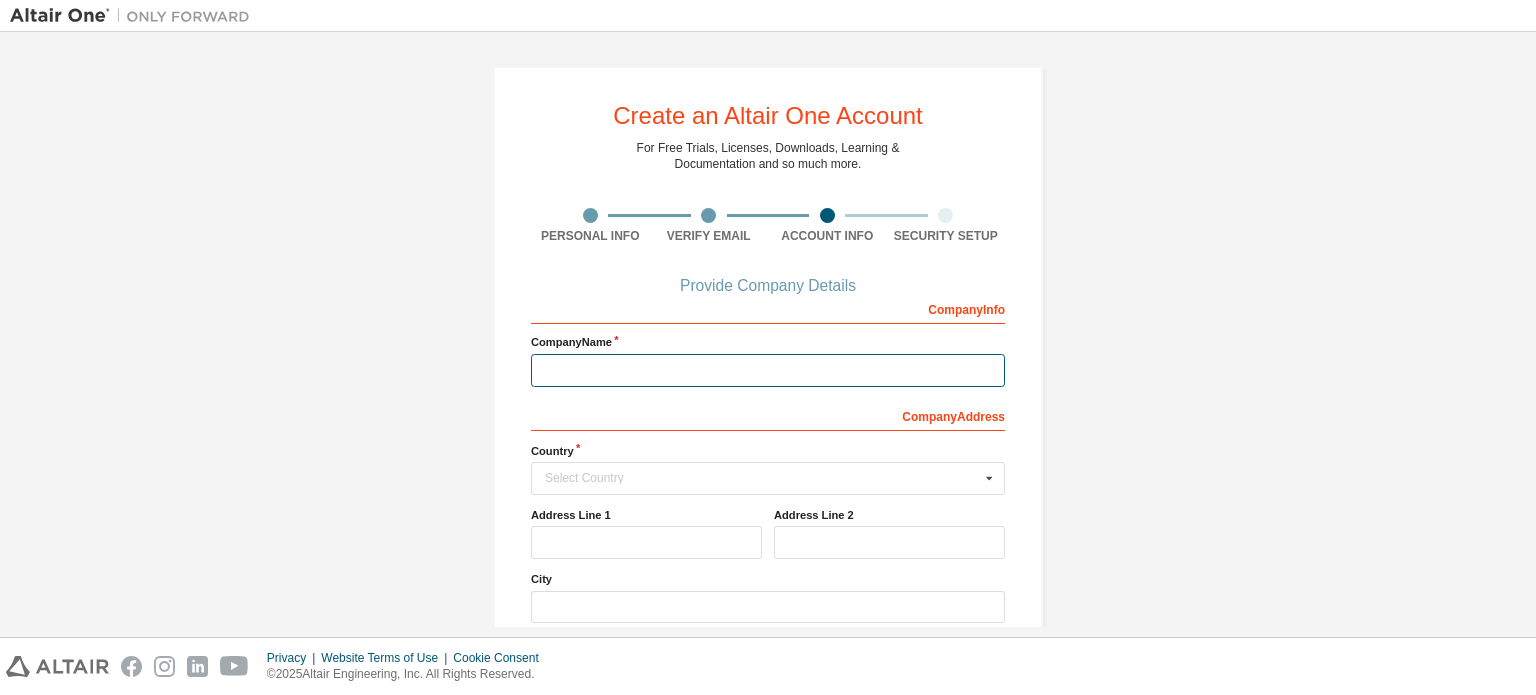 click at bounding box center (768, 370) 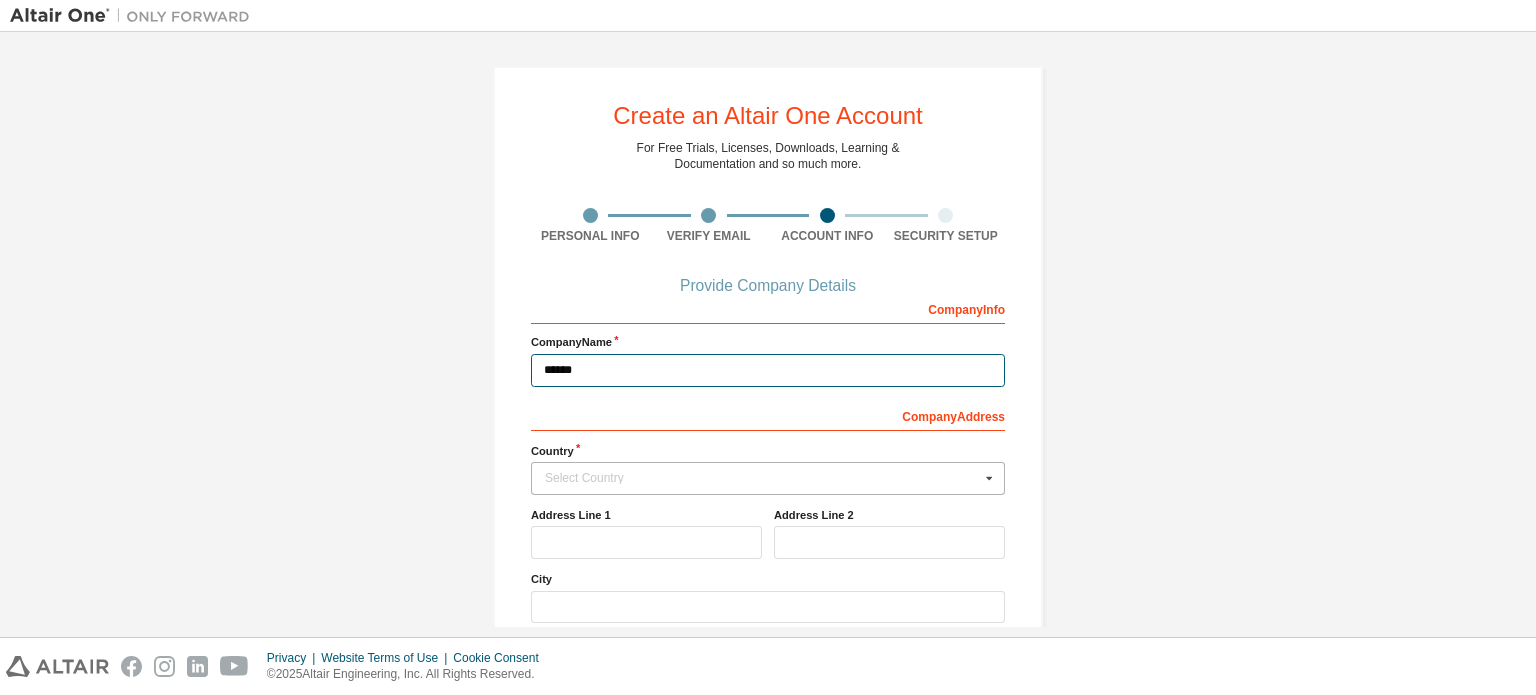 type on "******" 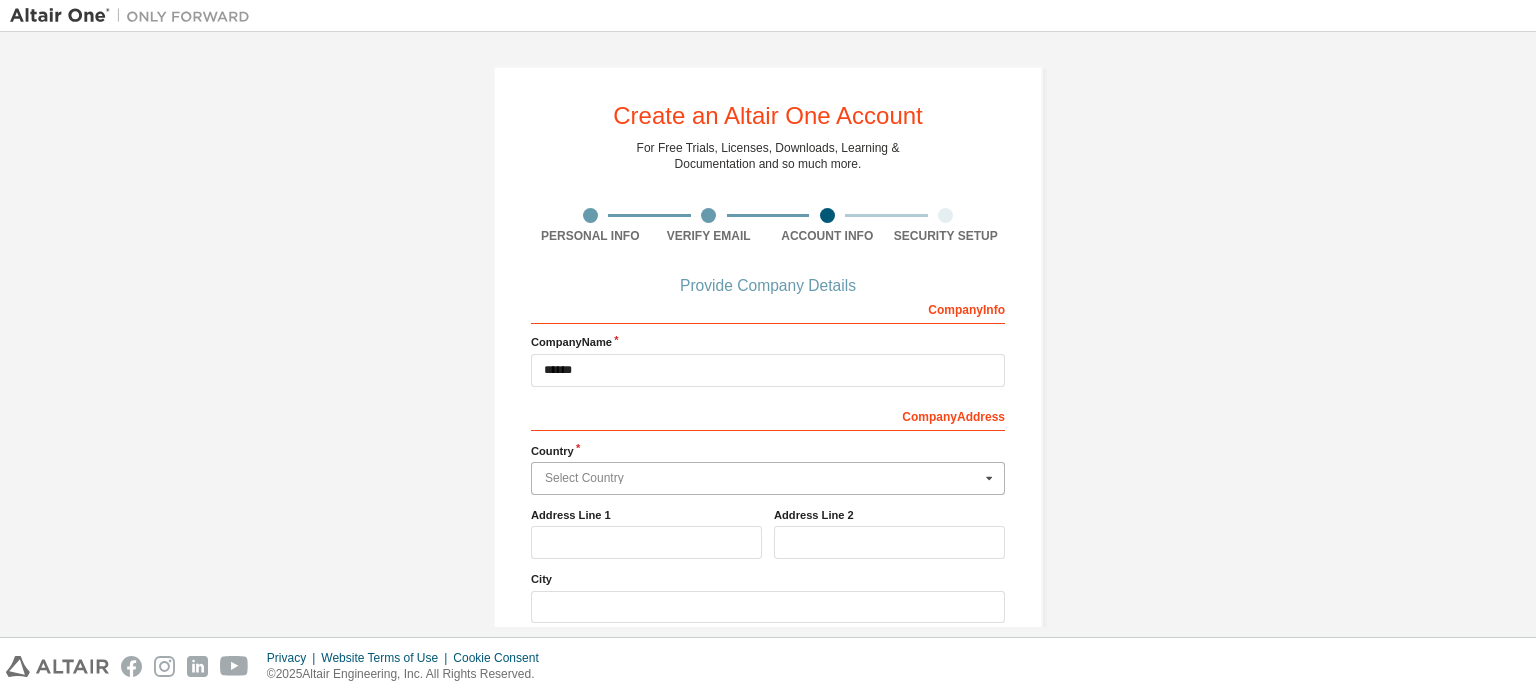 click at bounding box center [769, 478] 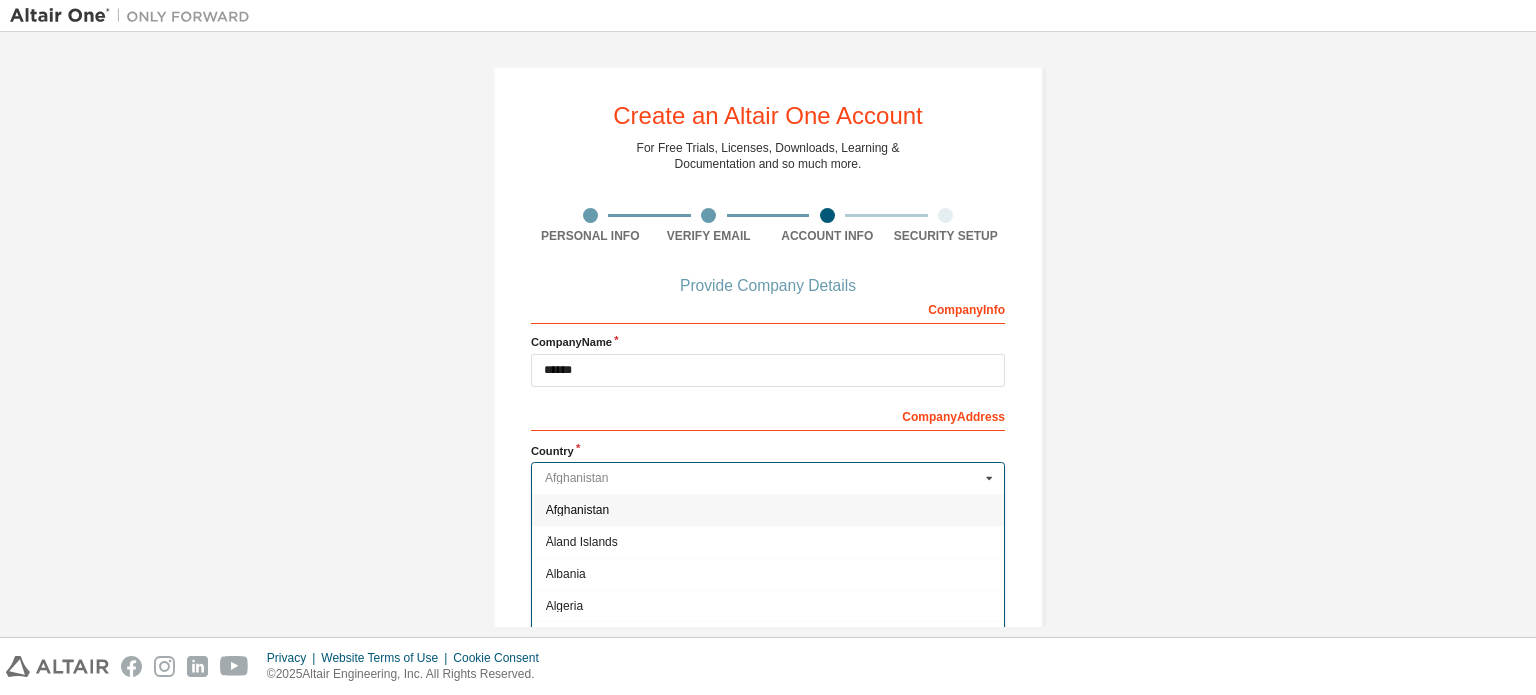 type on "**********" 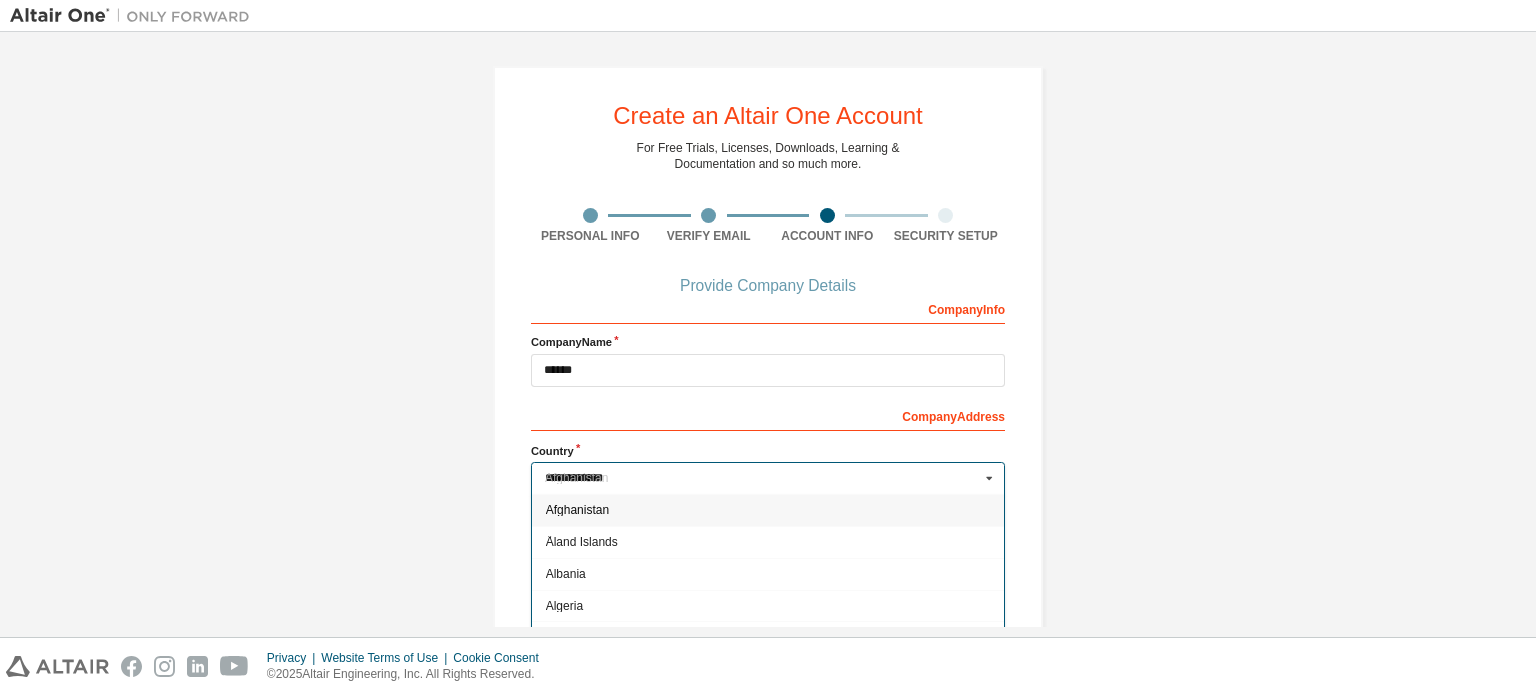 type 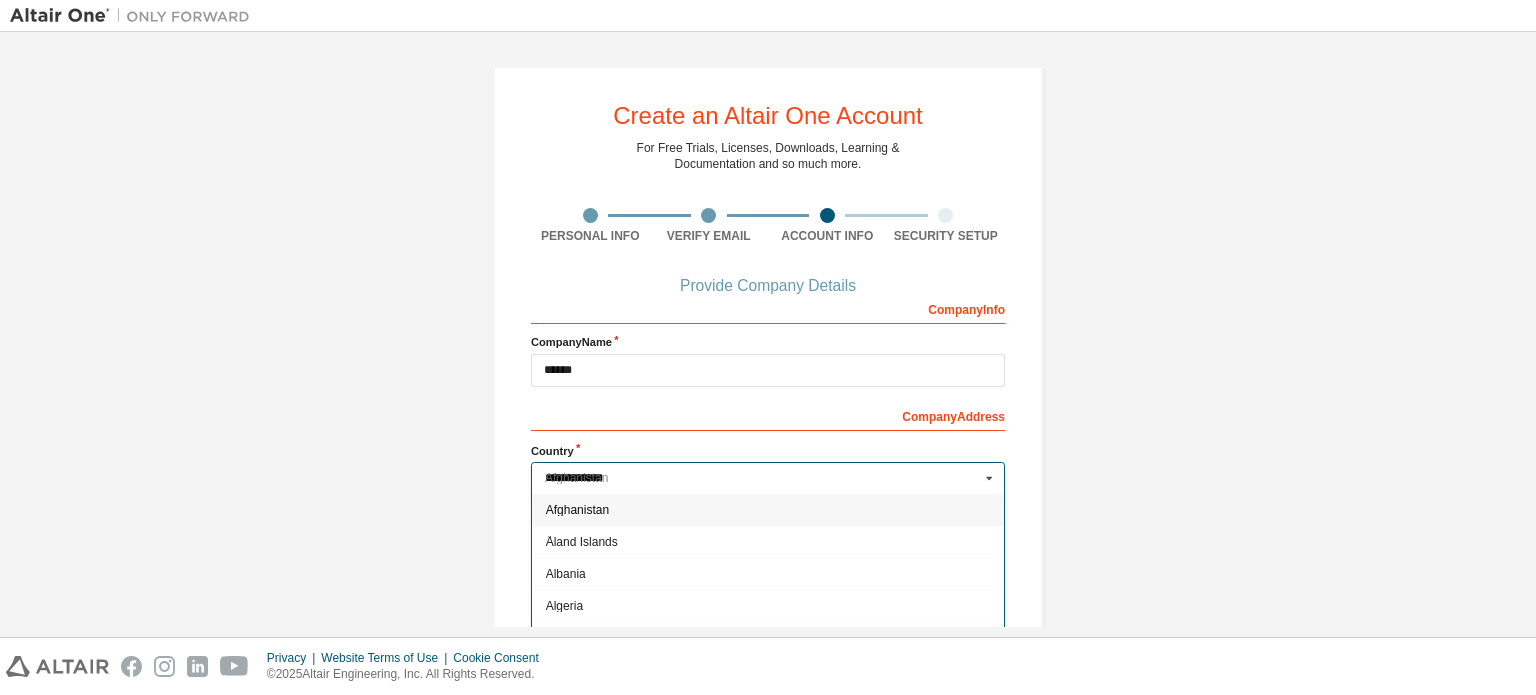 type 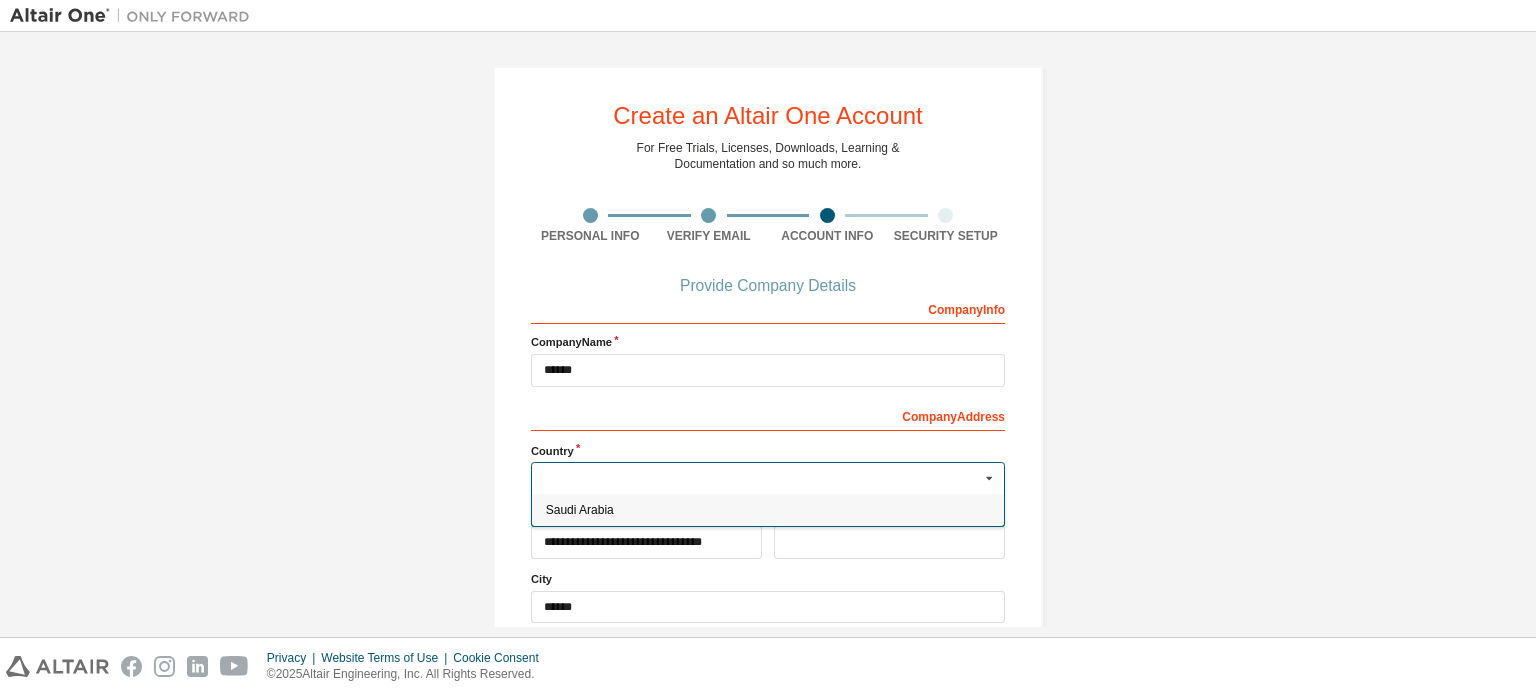 click on "**********" at bounding box center [768, 444] 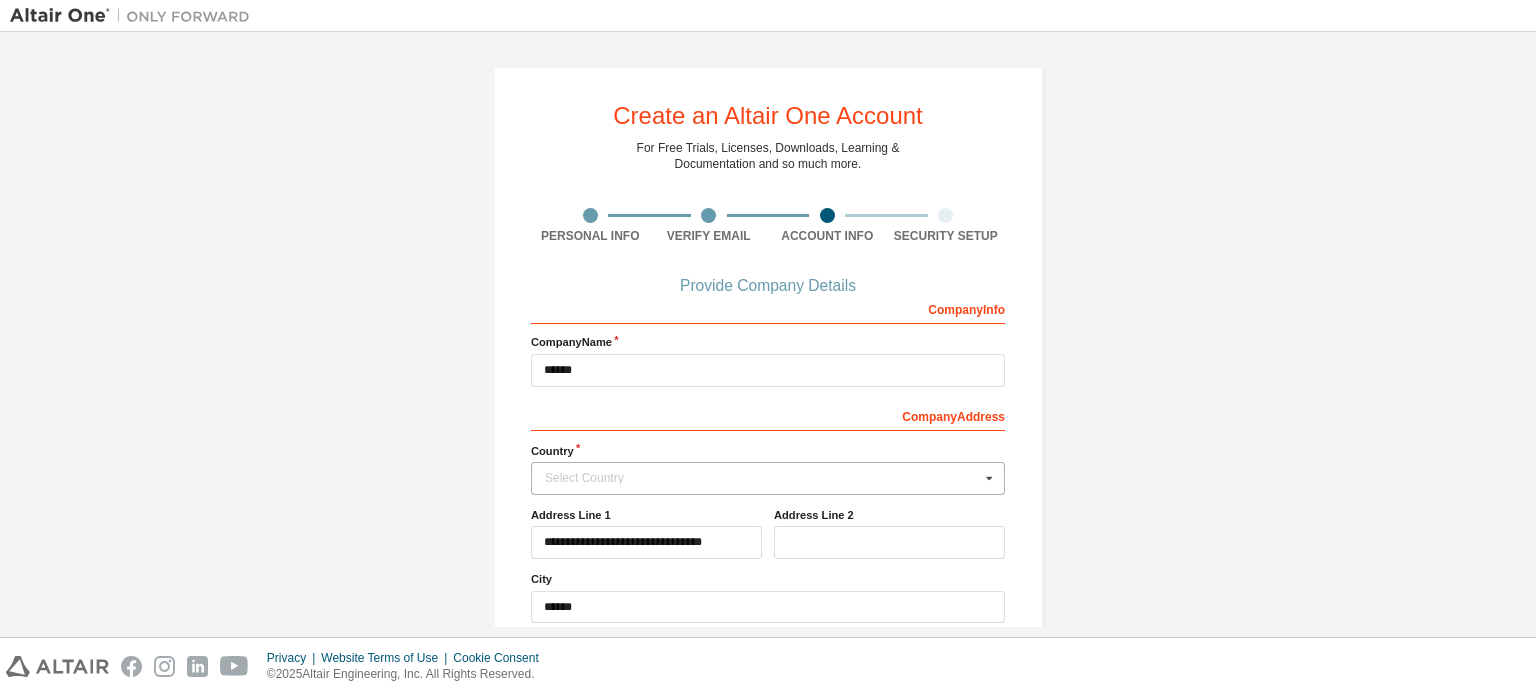 click on "Select Country" at bounding box center (762, 478) 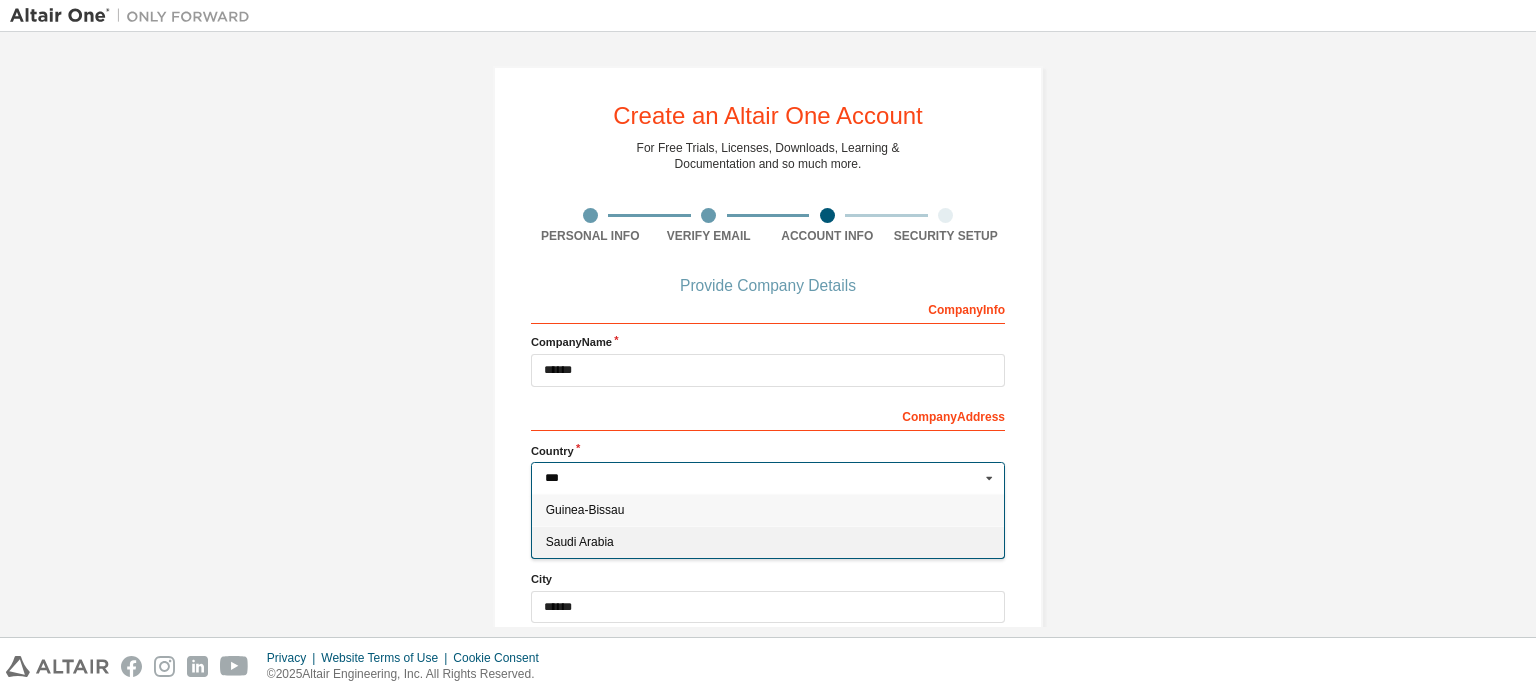 type on "***" 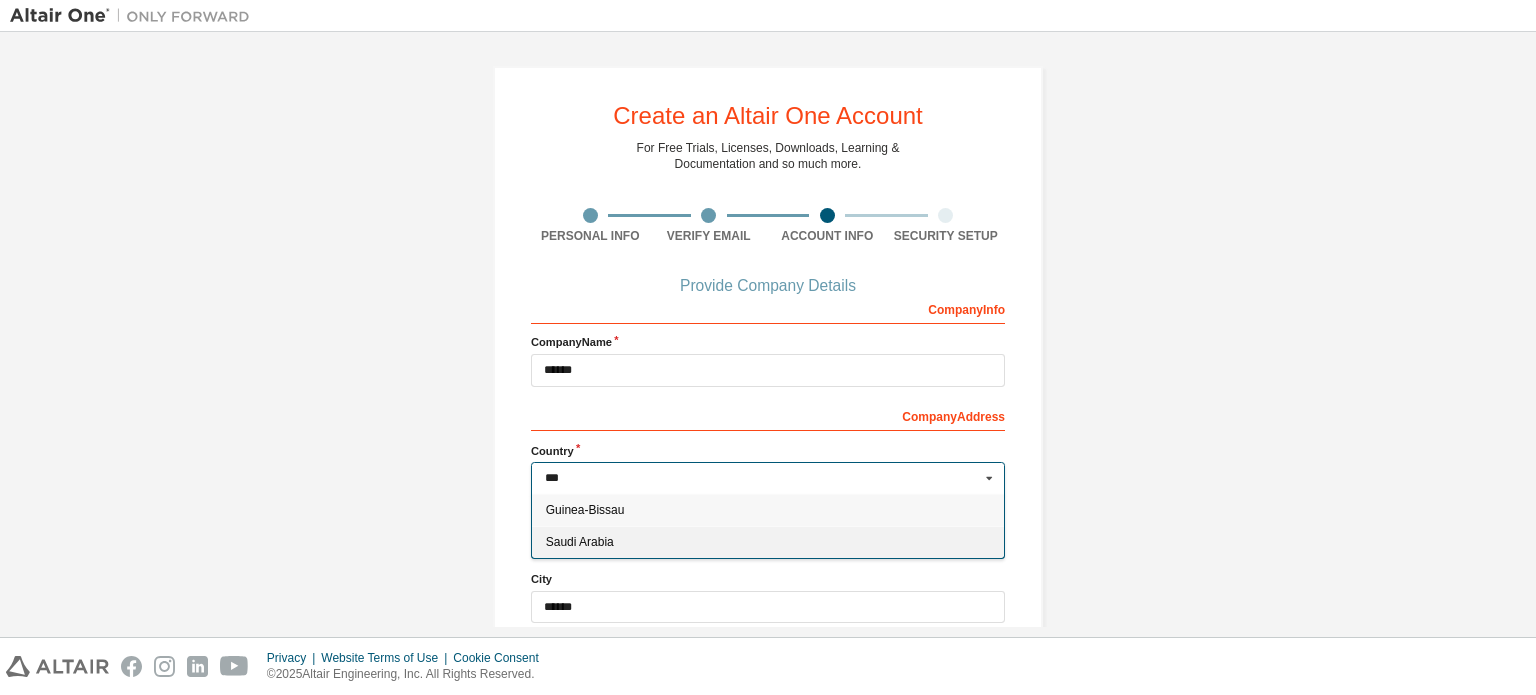 click on "Saudi Arabia" at bounding box center (768, 542) 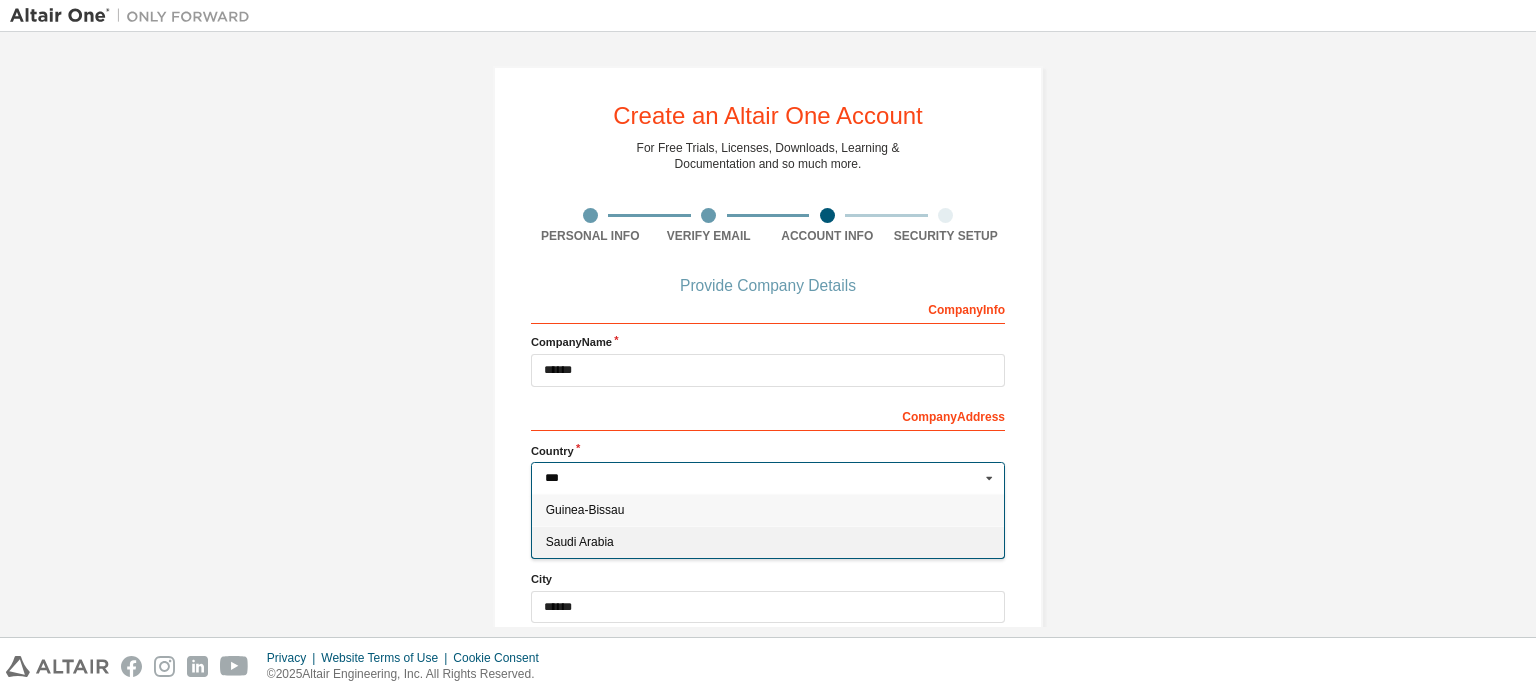 type on "***" 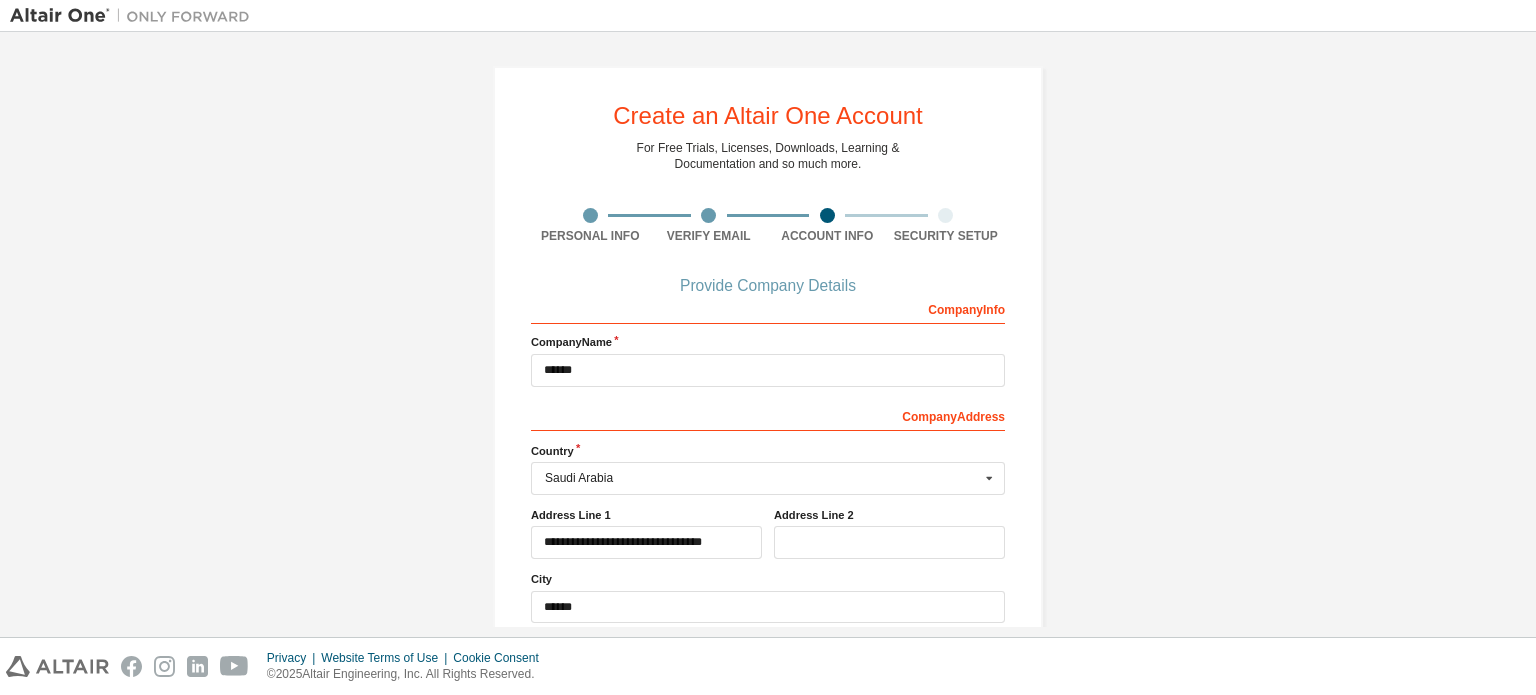 scroll, scrollTop: 214, scrollLeft: 0, axis: vertical 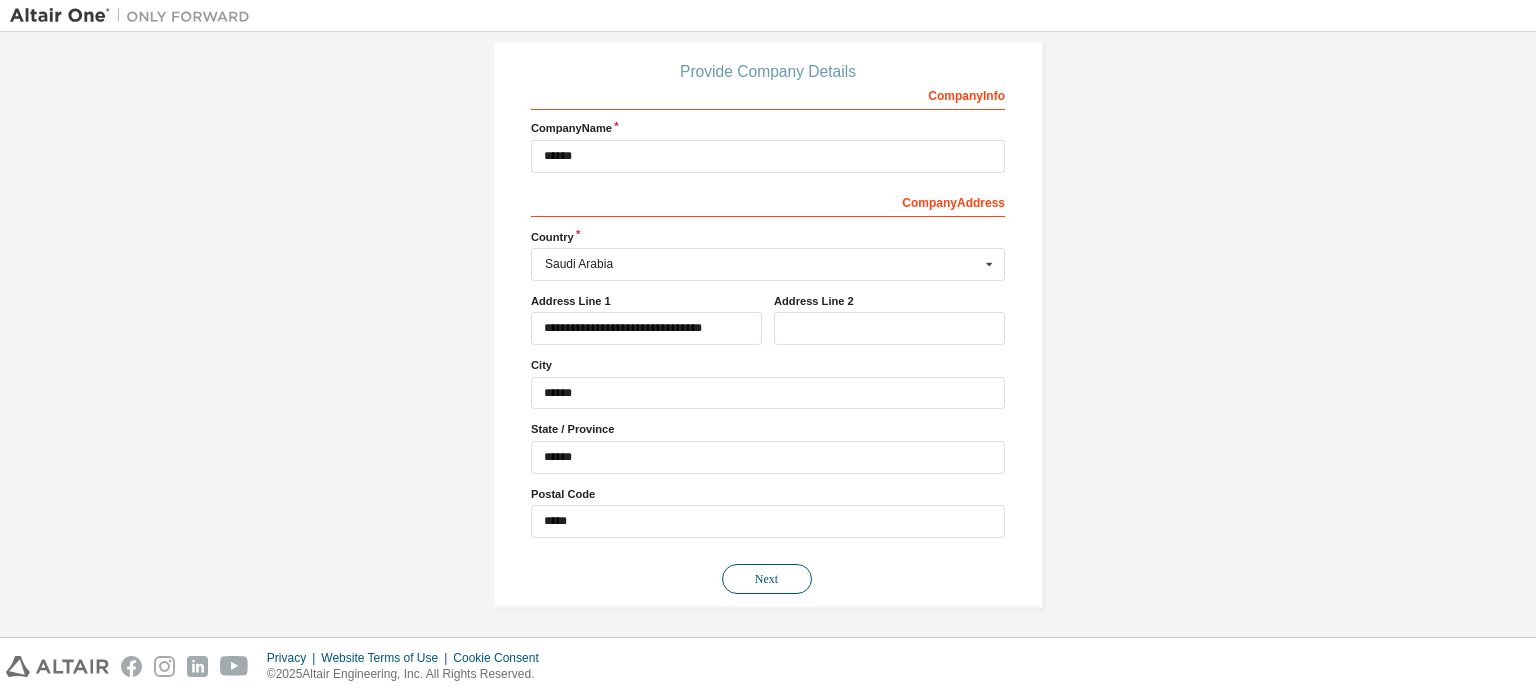 click on "Next" at bounding box center [767, 579] 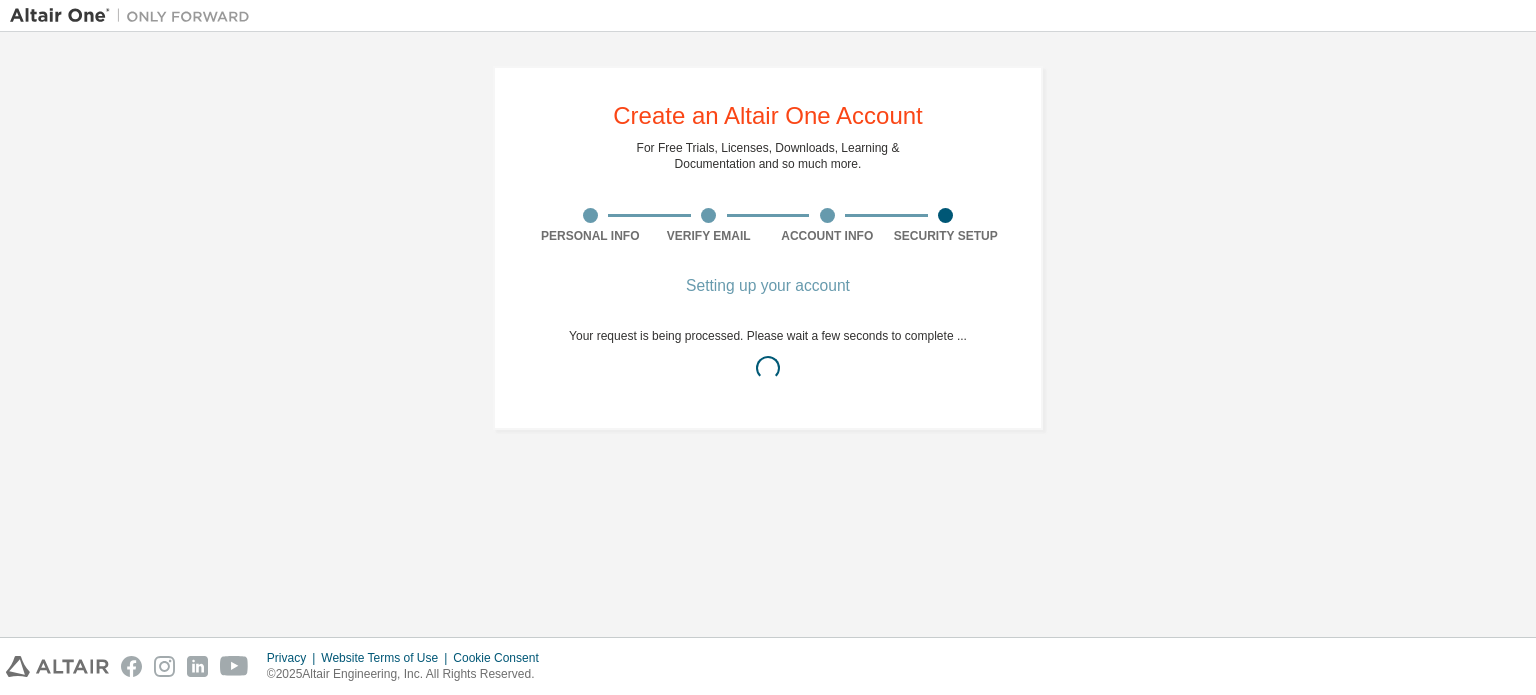 scroll, scrollTop: 0, scrollLeft: 0, axis: both 